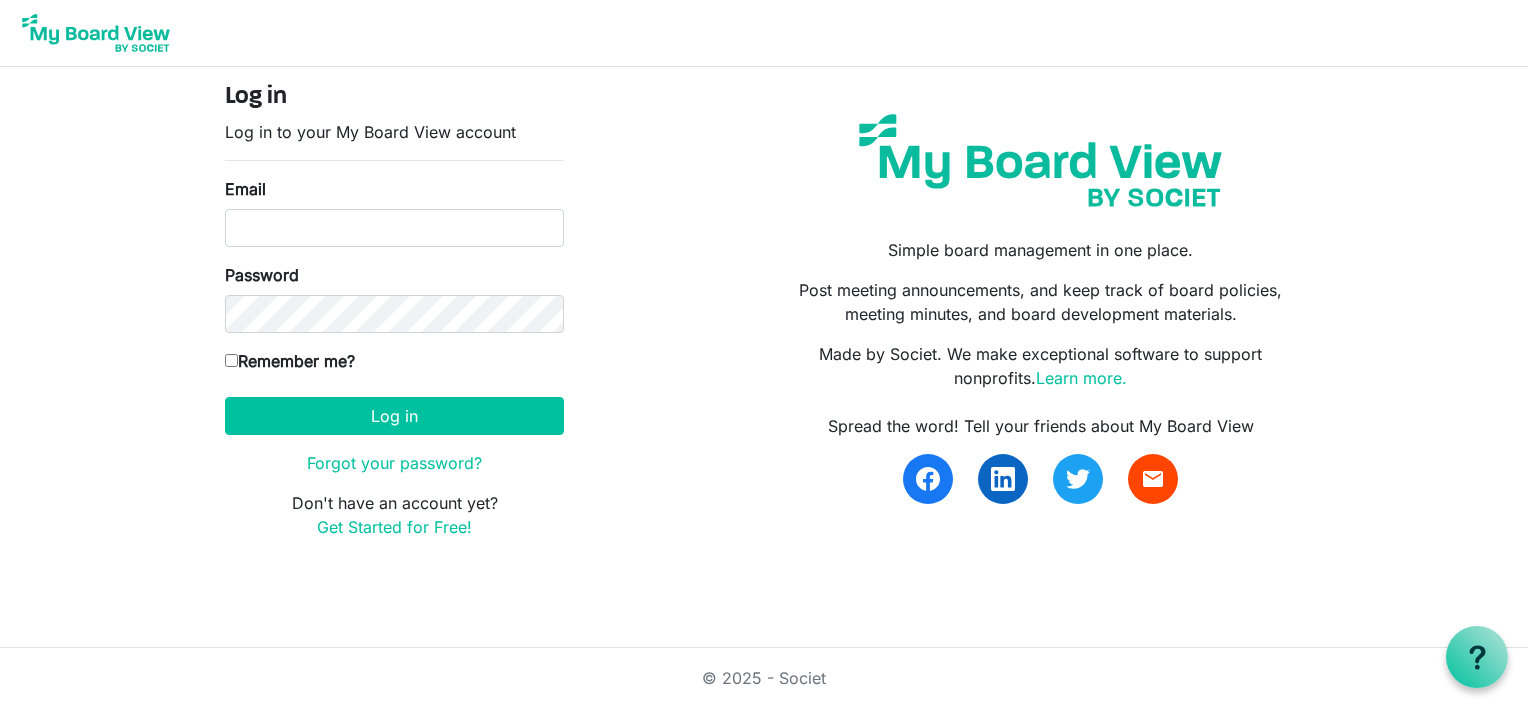 scroll, scrollTop: 0, scrollLeft: 0, axis: both 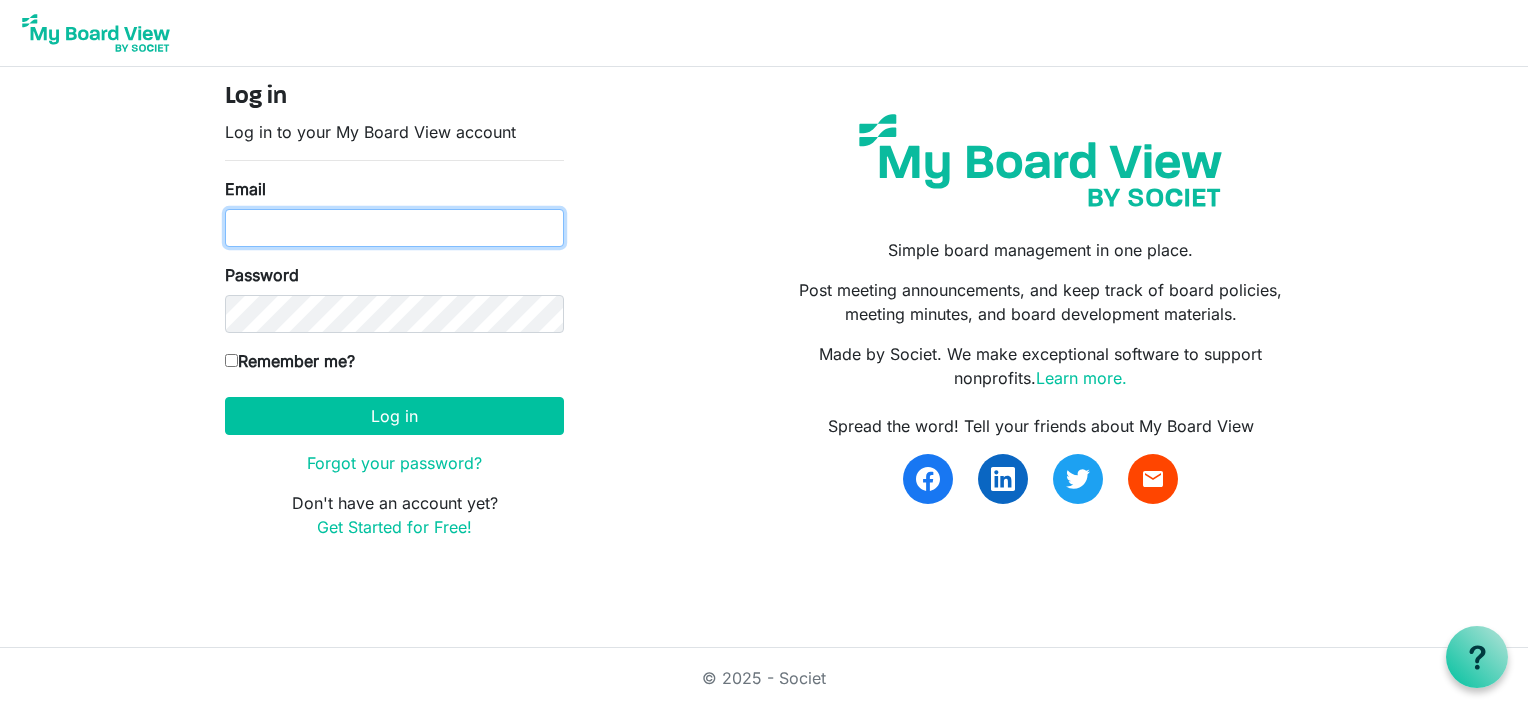 click on "Email" at bounding box center [394, 228] 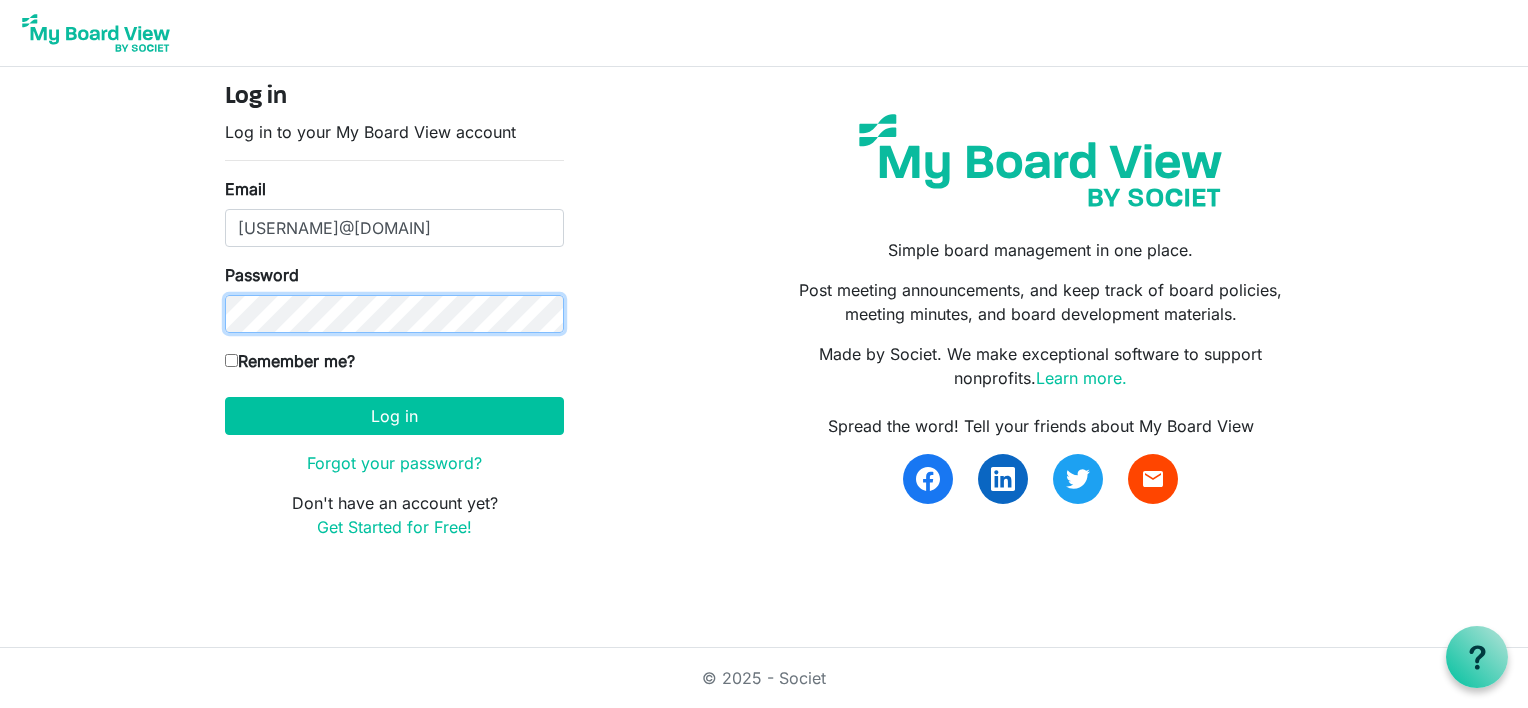click on "Log in" at bounding box center [394, 416] 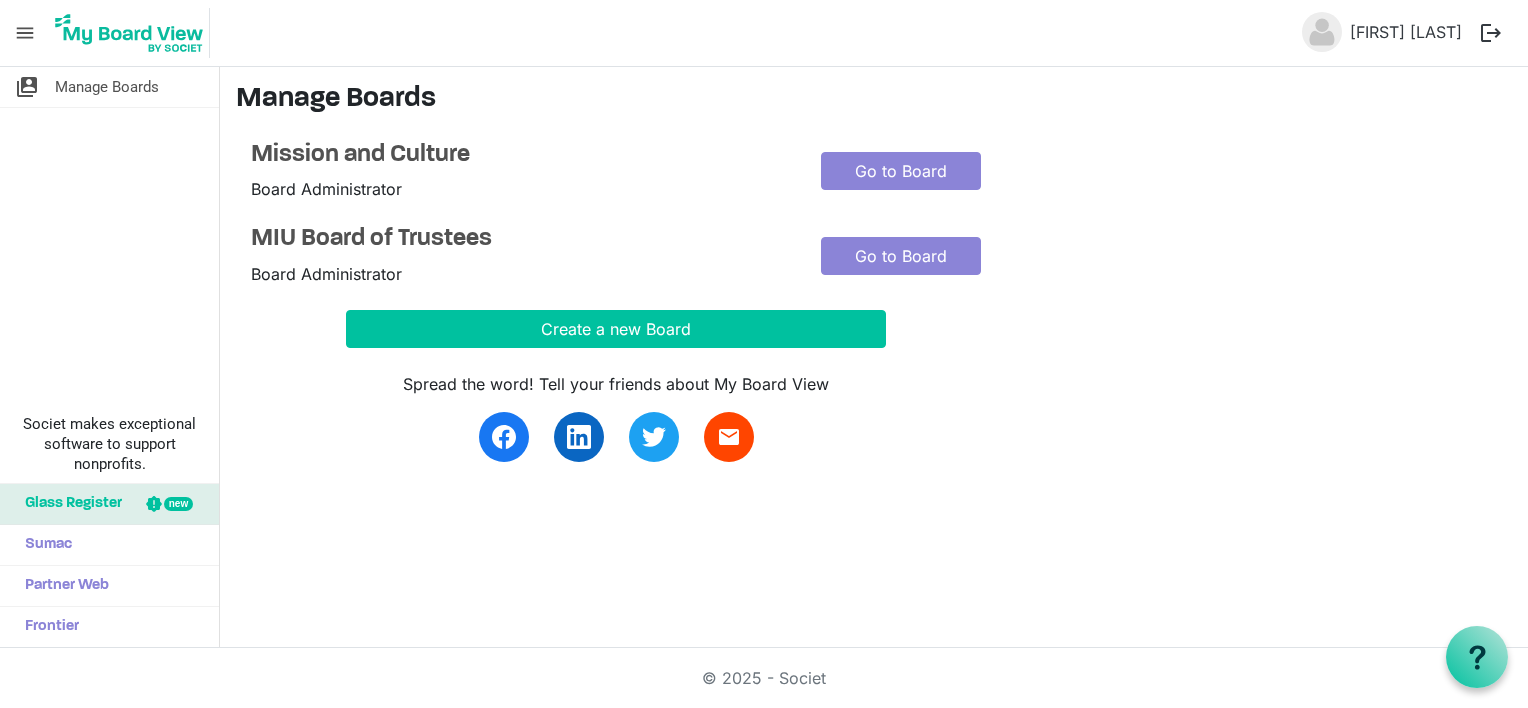 scroll, scrollTop: 0, scrollLeft: 0, axis: both 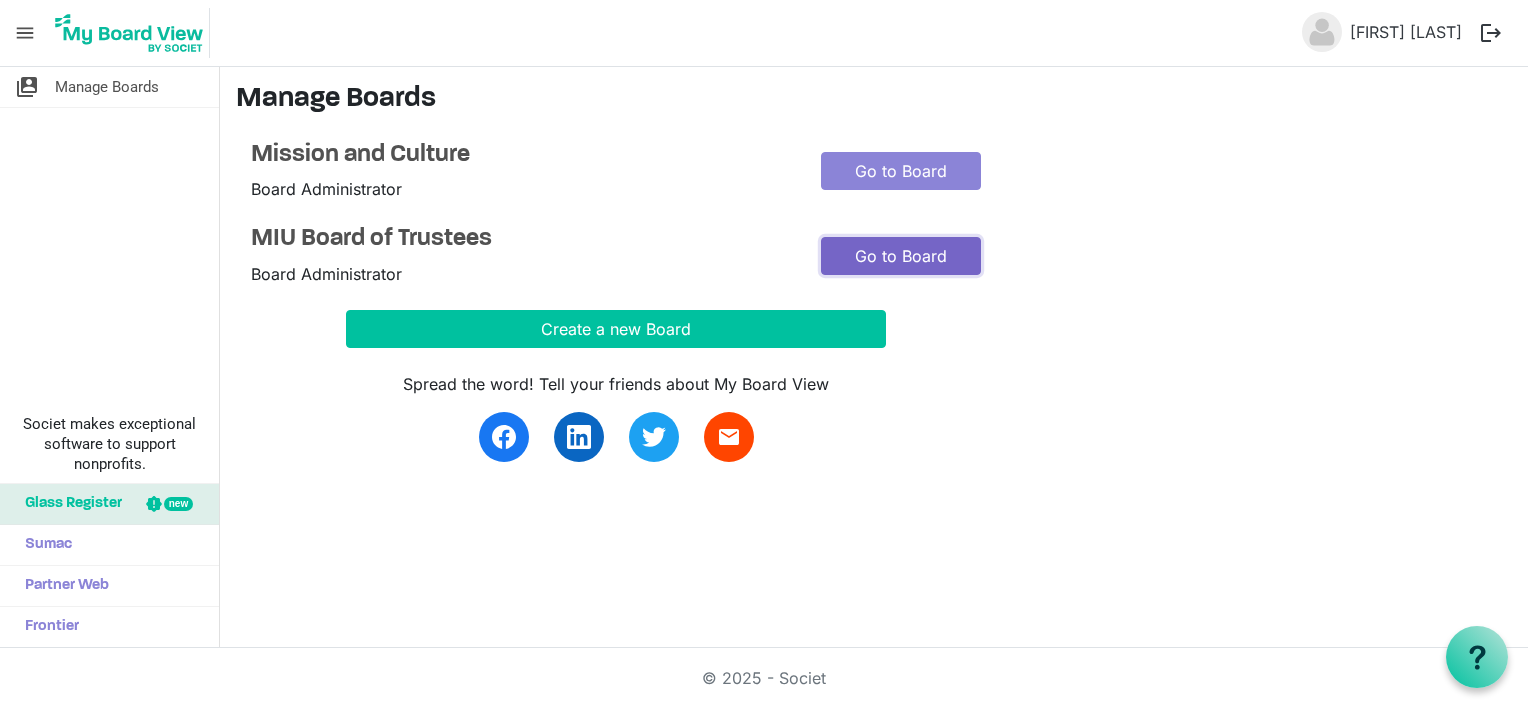 click on "Go to Board" at bounding box center [901, 256] 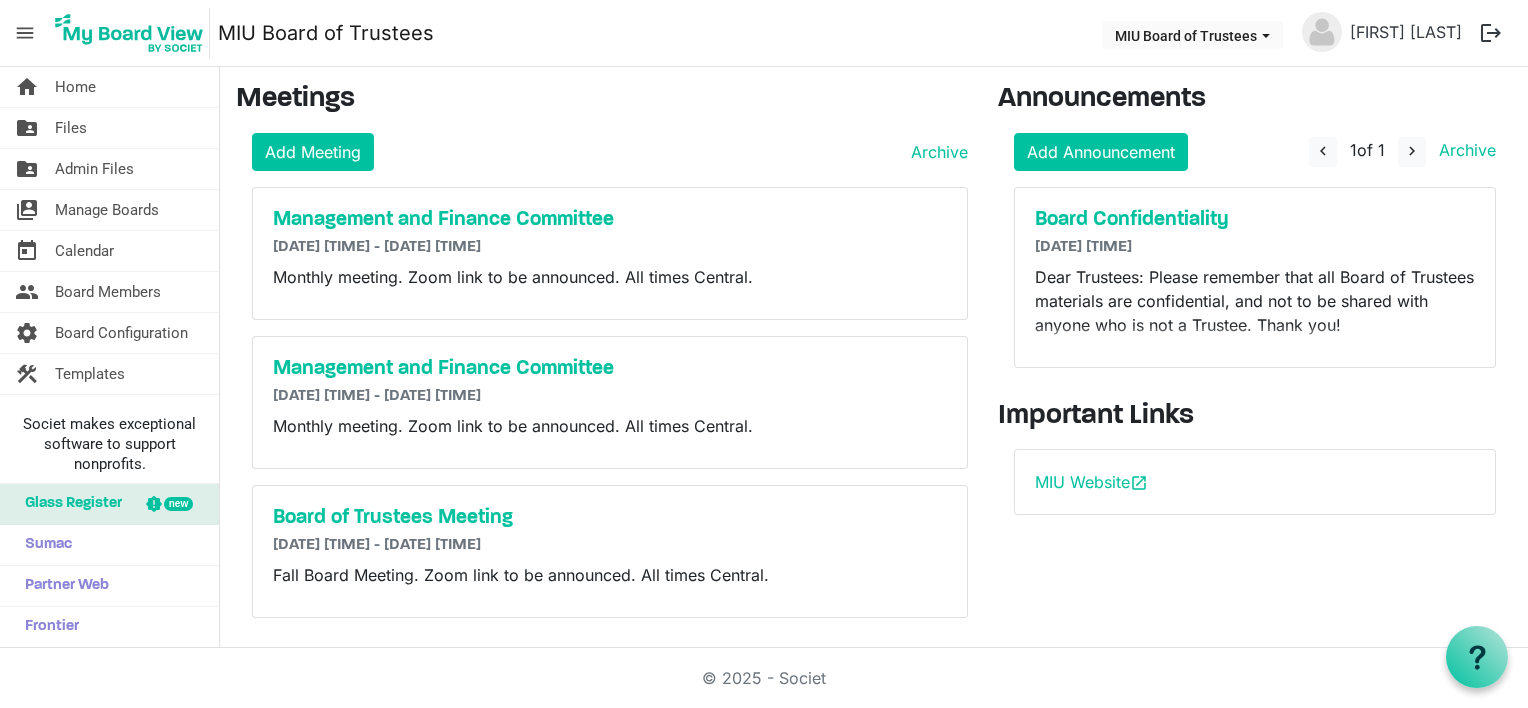 scroll, scrollTop: 0, scrollLeft: 0, axis: both 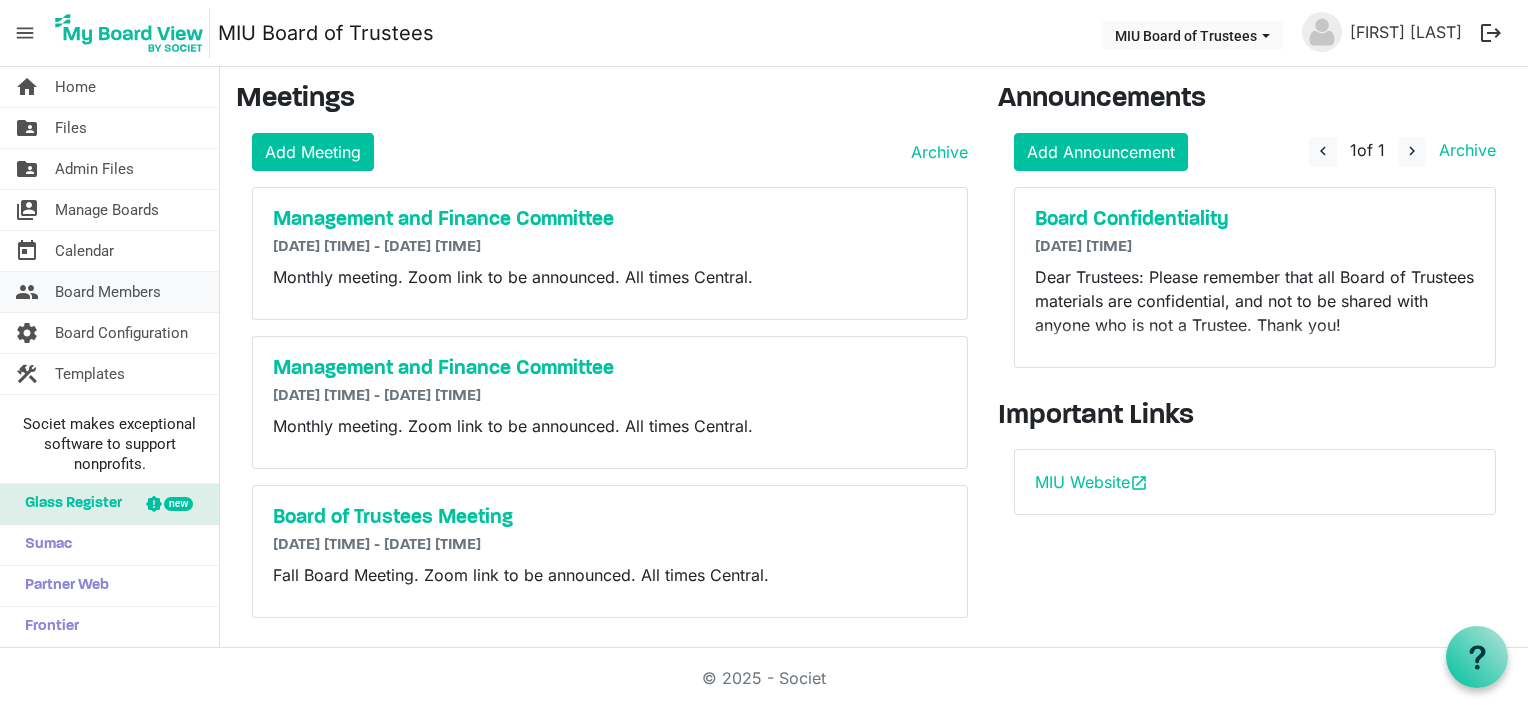 click on "Board Members" at bounding box center [108, 292] 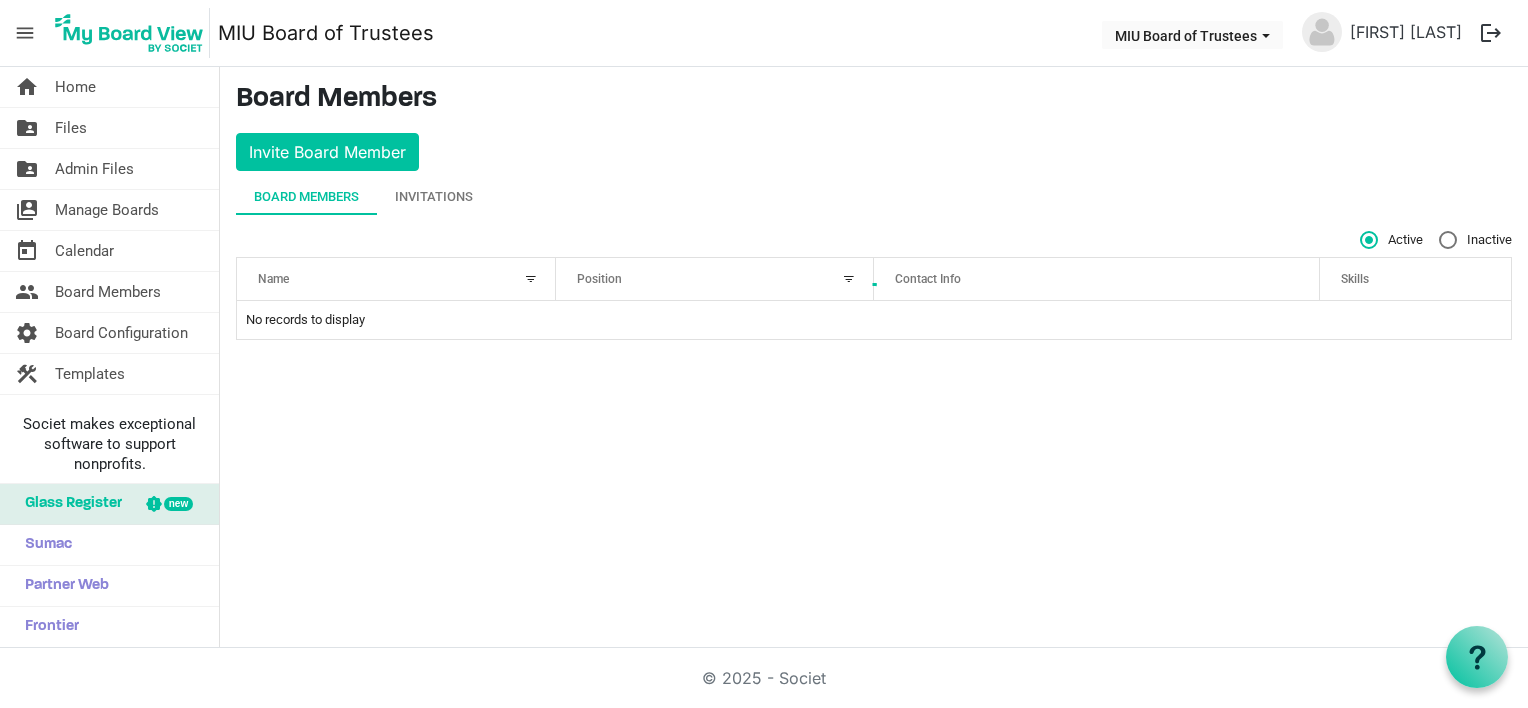scroll, scrollTop: 0, scrollLeft: 0, axis: both 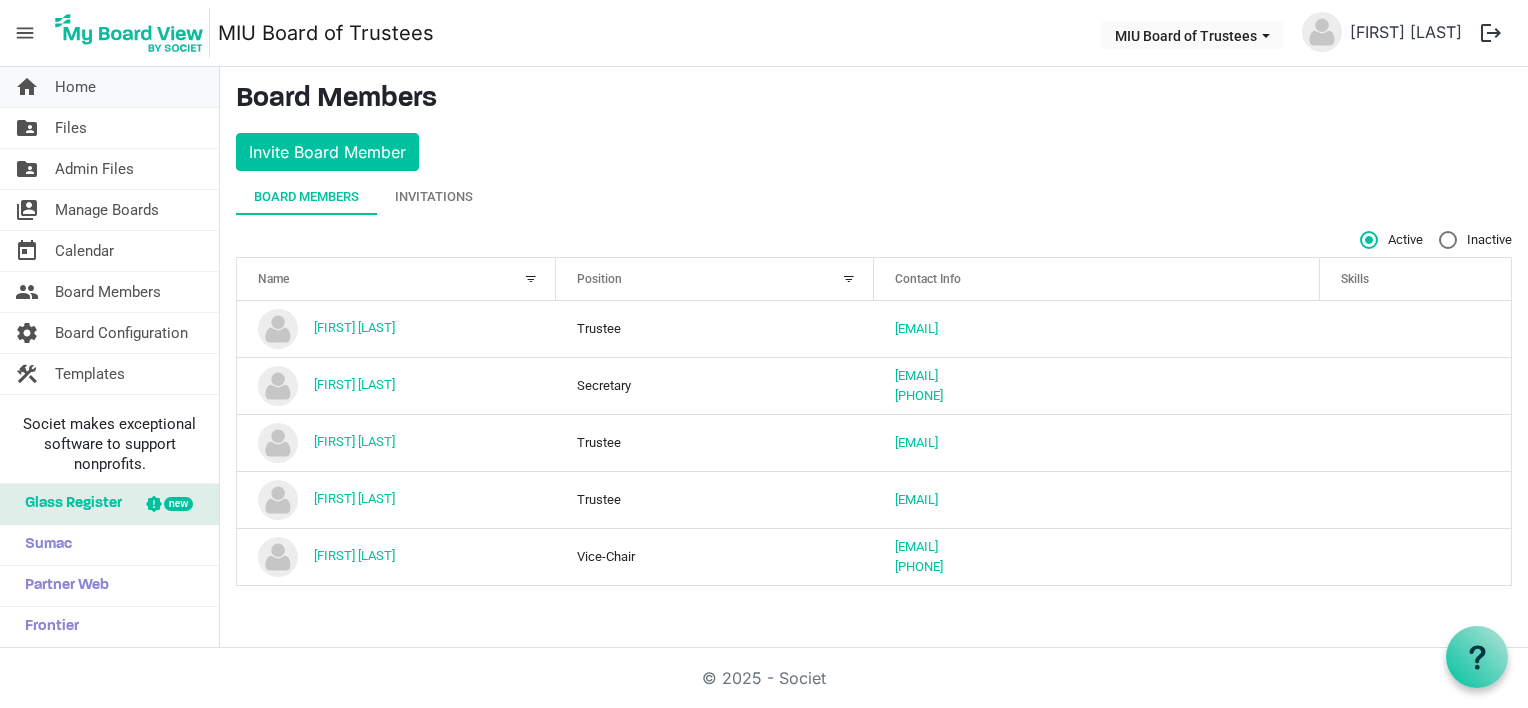 click on "Home" at bounding box center [75, 87] 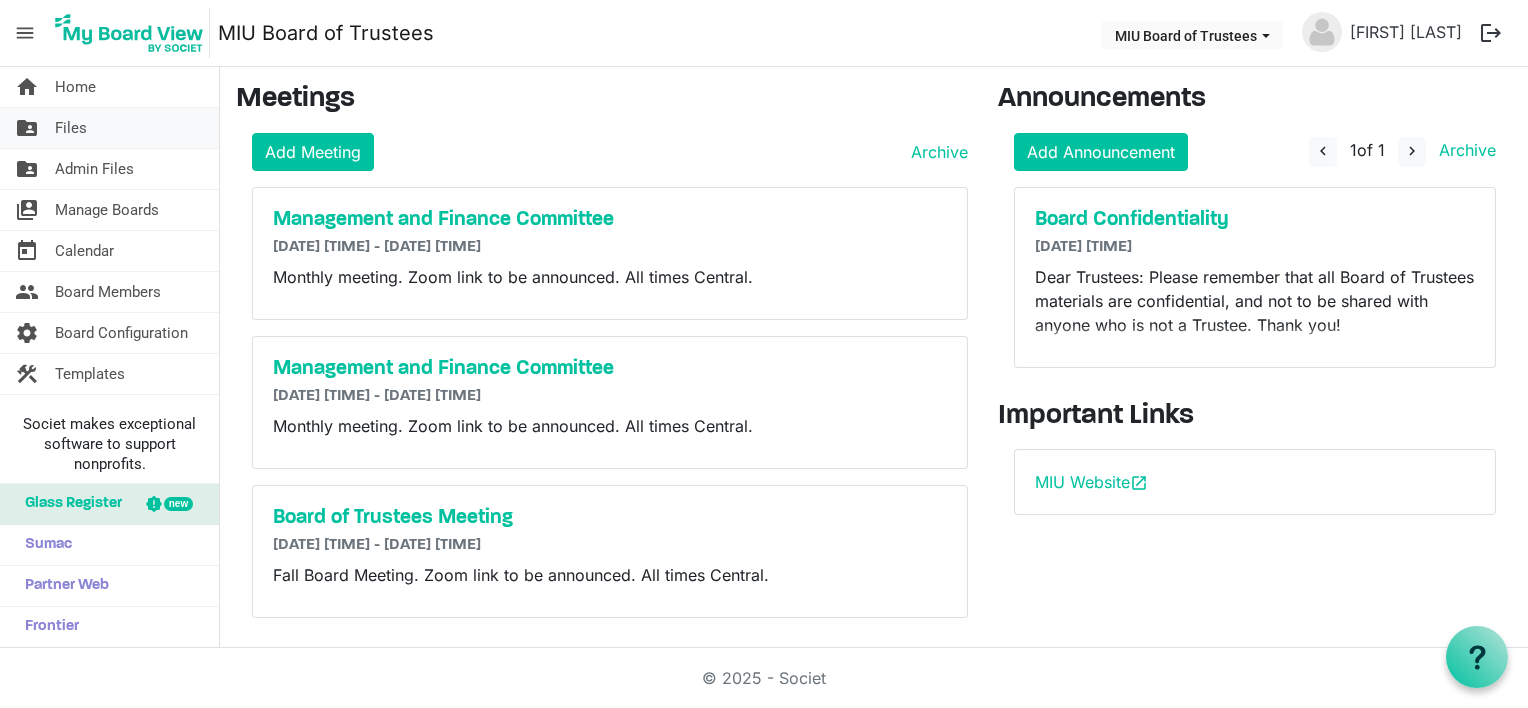 scroll, scrollTop: 0, scrollLeft: 0, axis: both 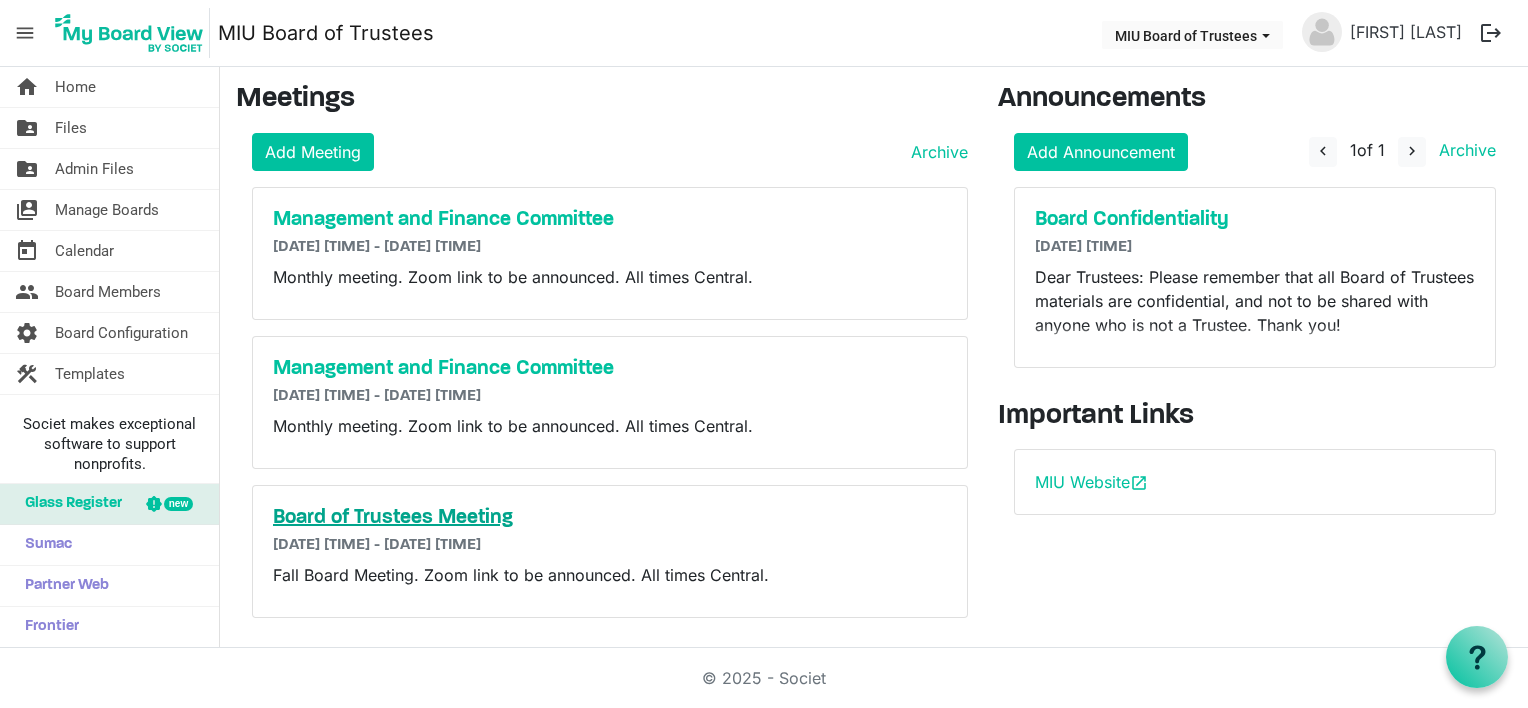 click on "Board of Trustees Meeting" at bounding box center [610, 518] 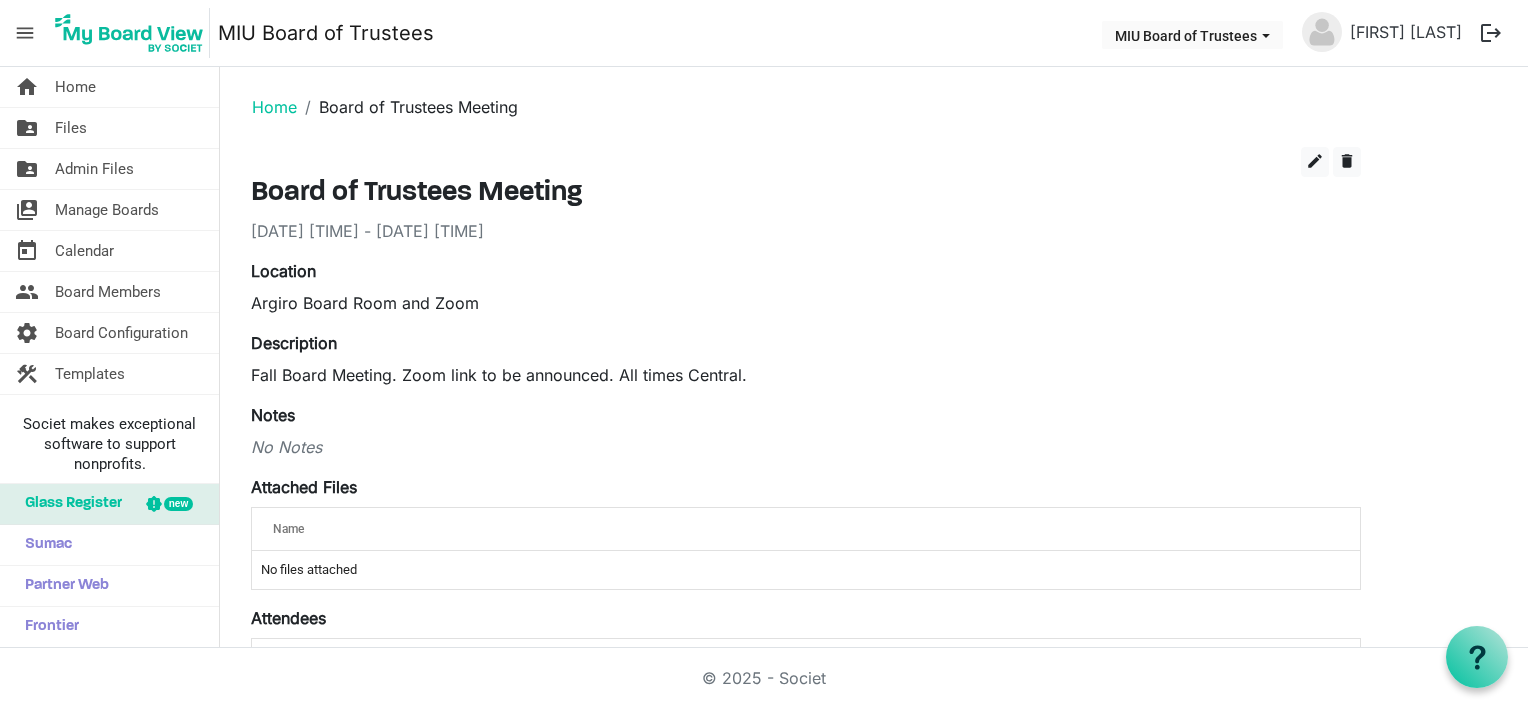 scroll, scrollTop: 0, scrollLeft: 0, axis: both 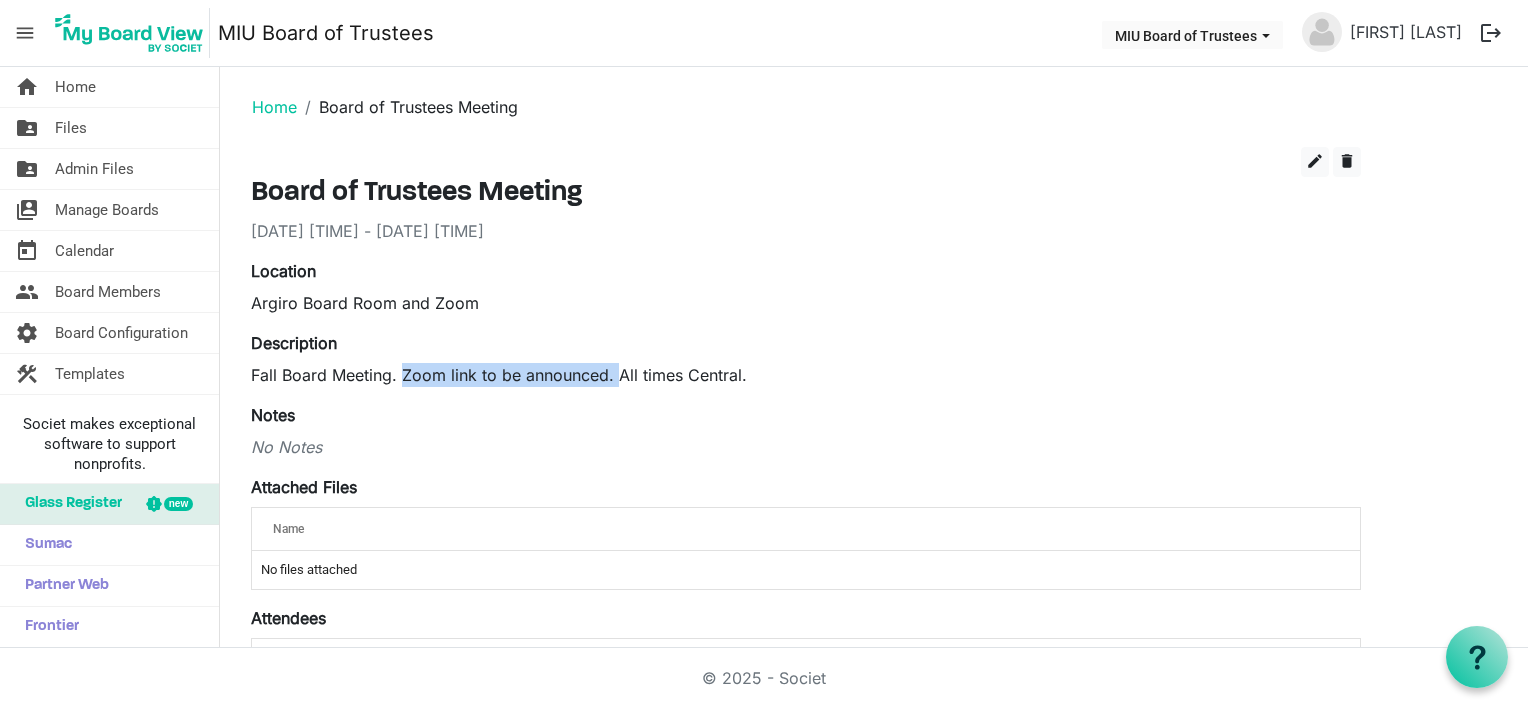 drag, startPoint x: 405, startPoint y: 369, endPoint x: 619, endPoint y: 372, distance: 214.02103 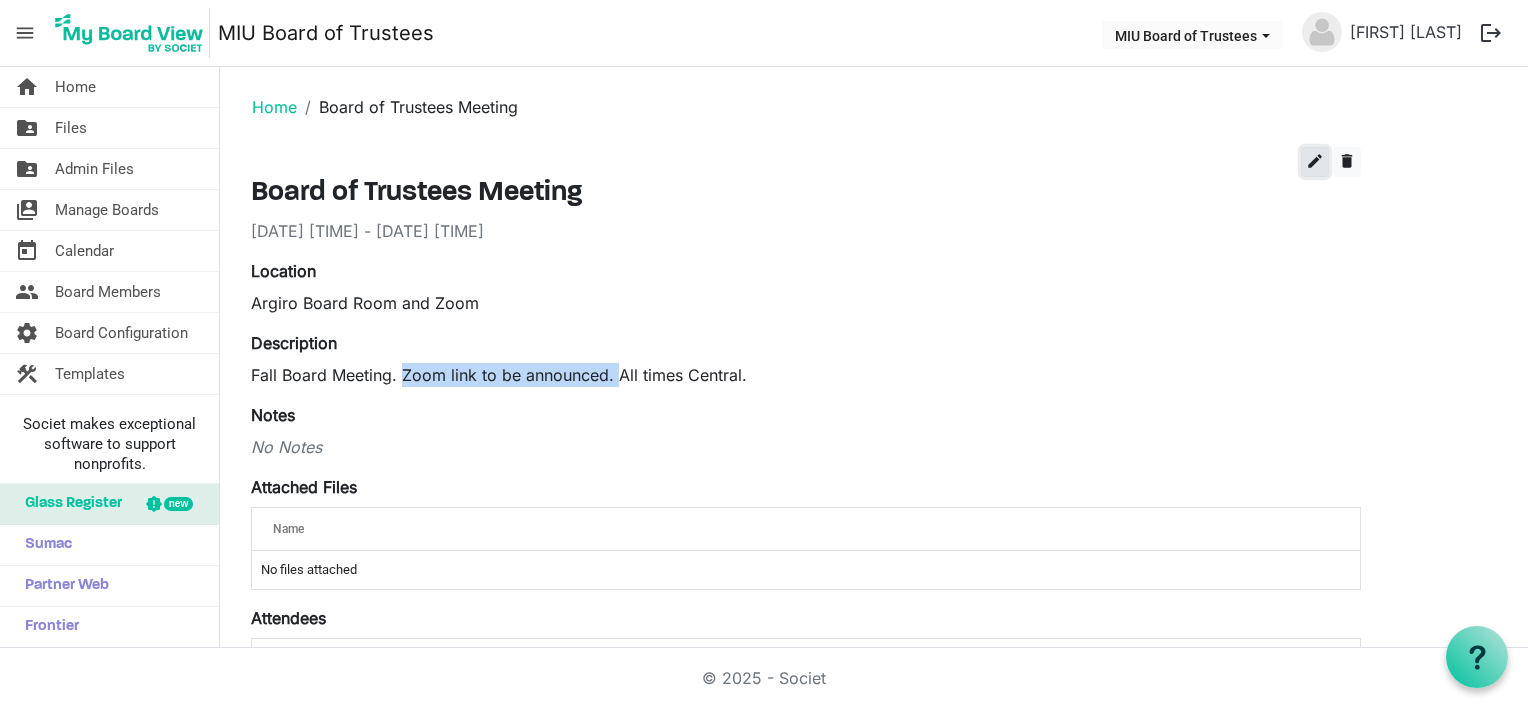 click on "edit" at bounding box center [1315, 161] 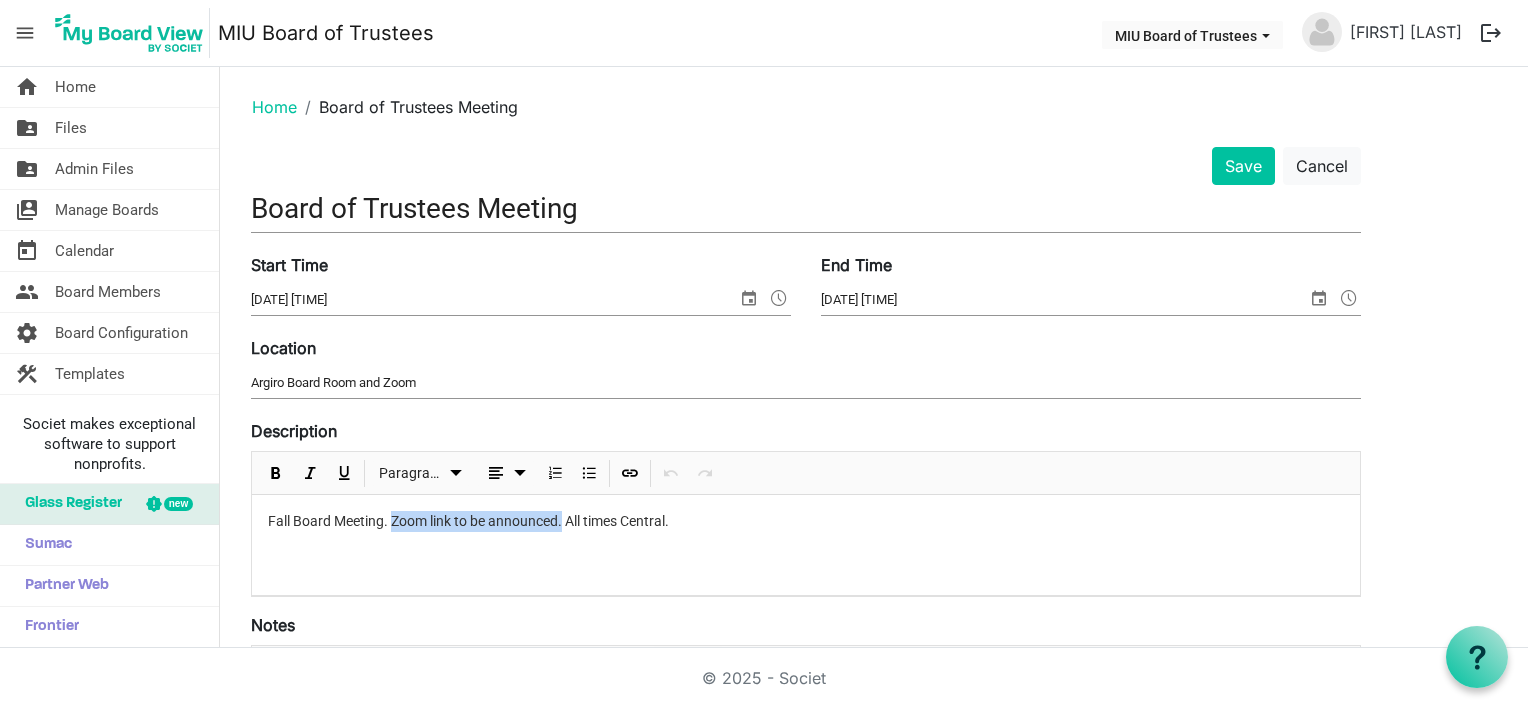 drag, startPoint x: 395, startPoint y: 522, endPoint x: 564, endPoint y: 528, distance: 169.10648 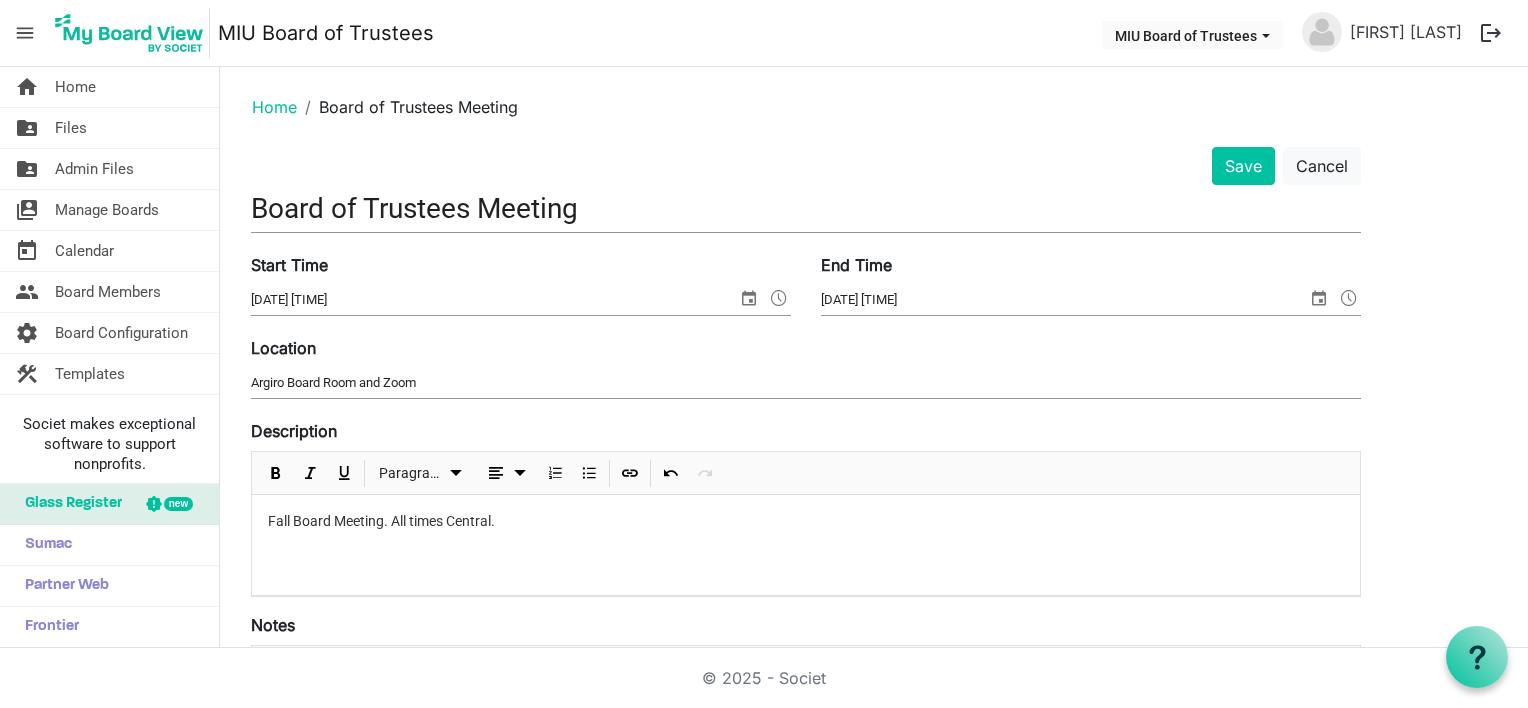 click on "Fall Board Meeting.  All times Central." at bounding box center [806, 545] 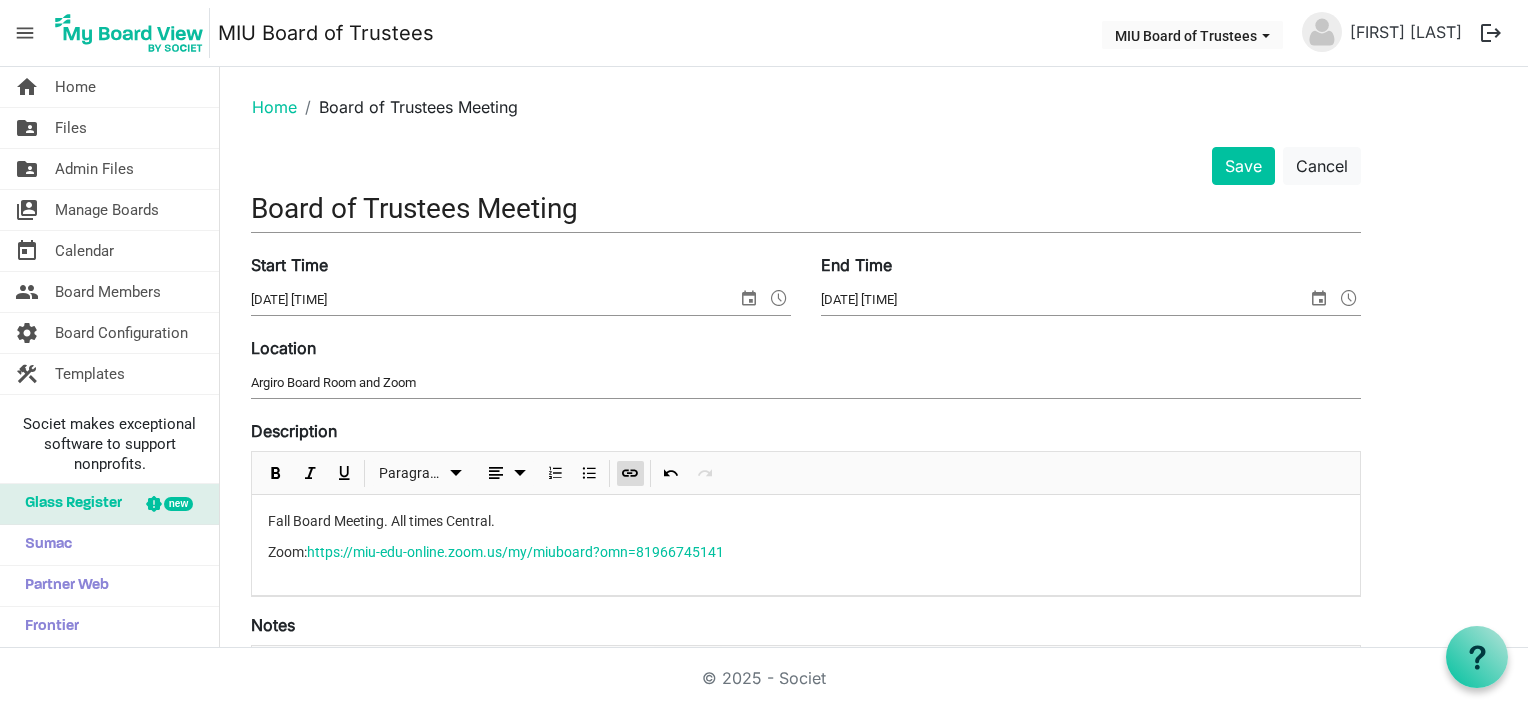 click on "Fall Board Meeting.  All times Central." at bounding box center [806, 521] 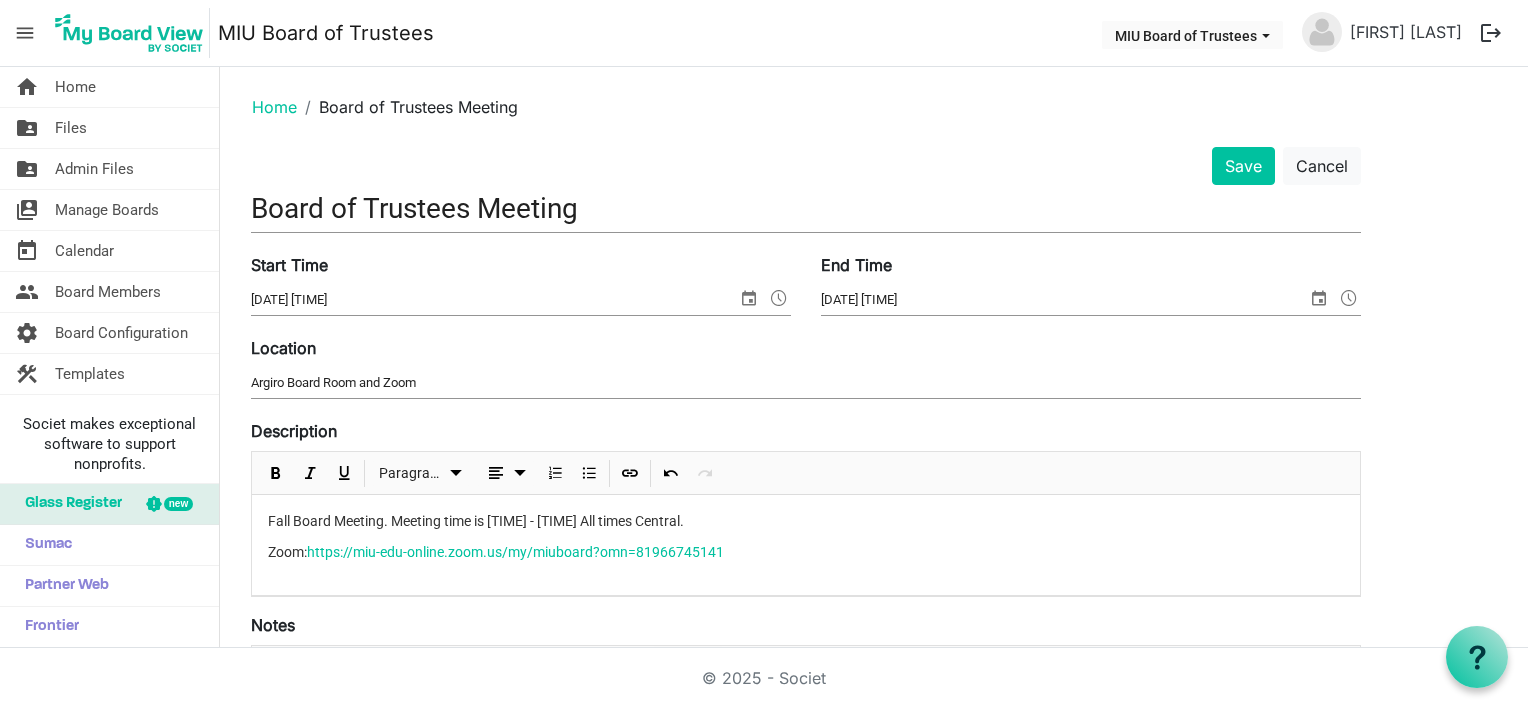 click on "Fall Board Meeting. Meeting time is 10:00 AM - 4:00 PM All times Central." at bounding box center (806, 521) 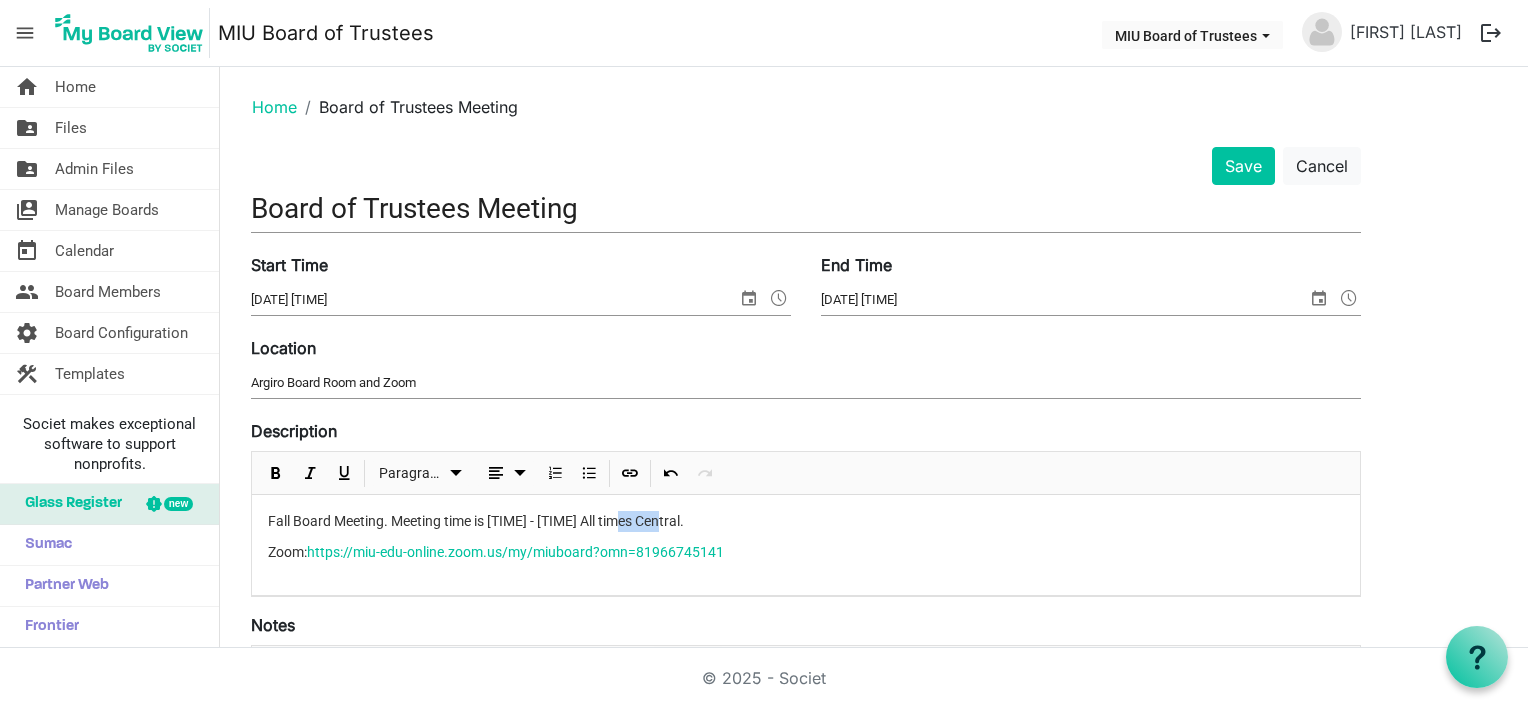 click on "Fall Board Meeting. Meeting time is 10:00 AM - 4:00 PM All times Central." at bounding box center (806, 521) 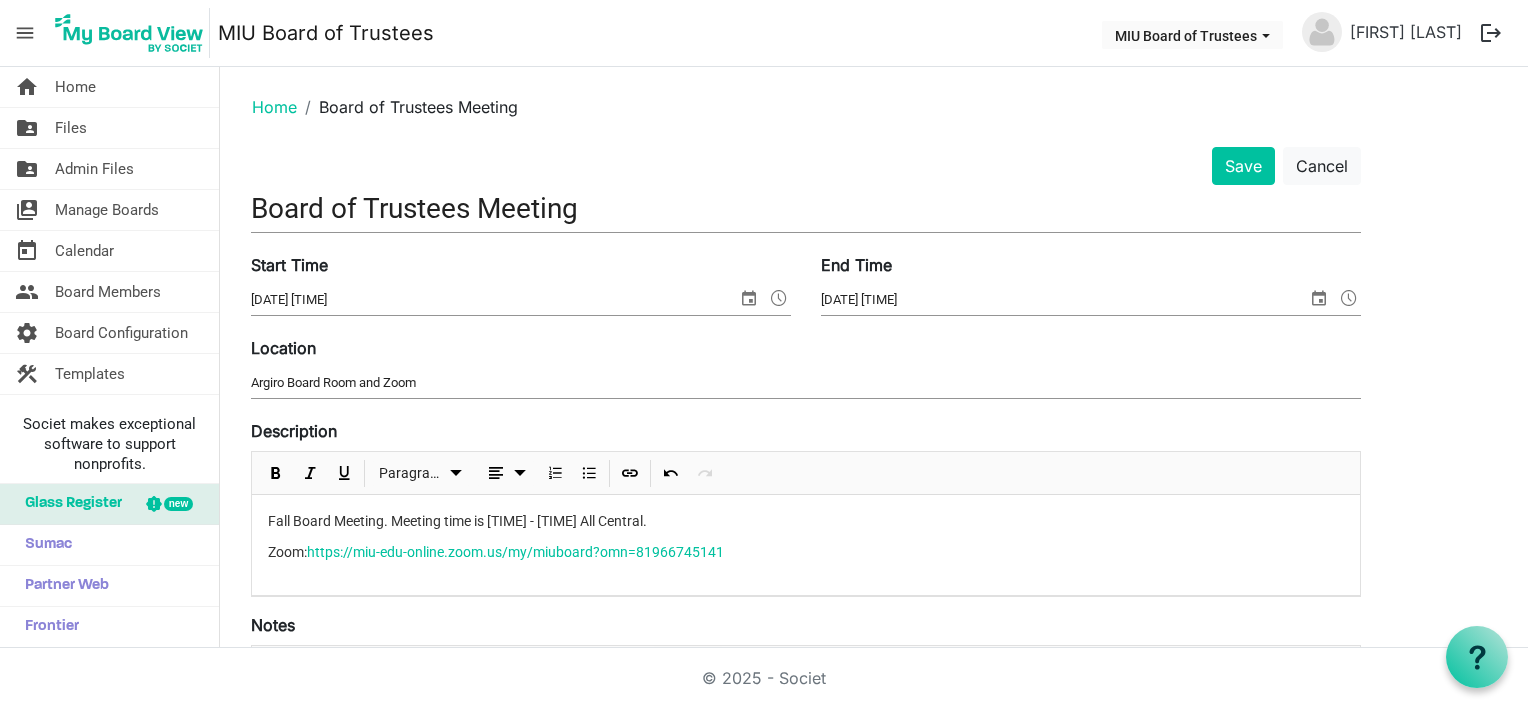 click on "Fall Board Meeting. Meeting time is 10:00 AM - 4:00 PM All Central." at bounding box center (806, 521) 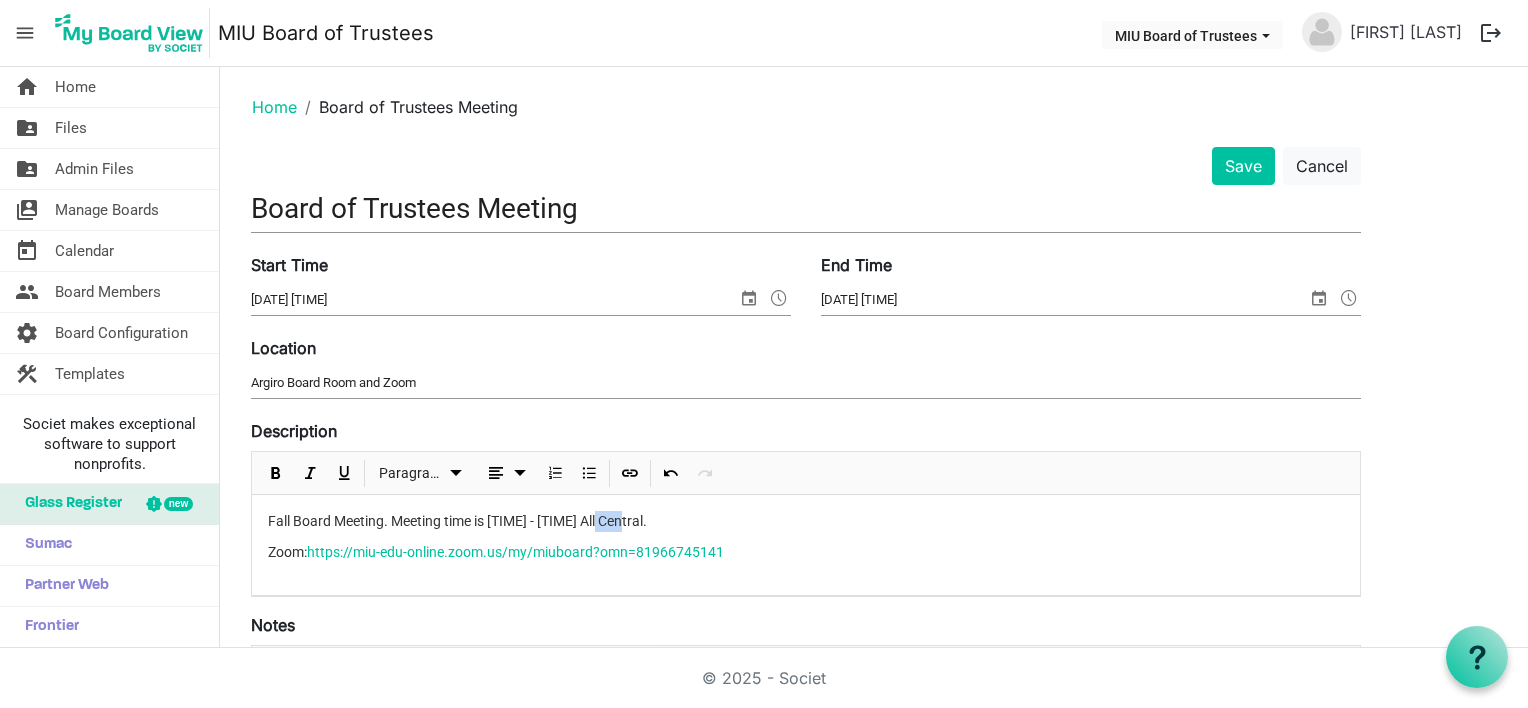 click on "Fall Board Meeting. Meeting time is 10:00 AM - 4:00 PM All Central." at bounding box center (806, 521) 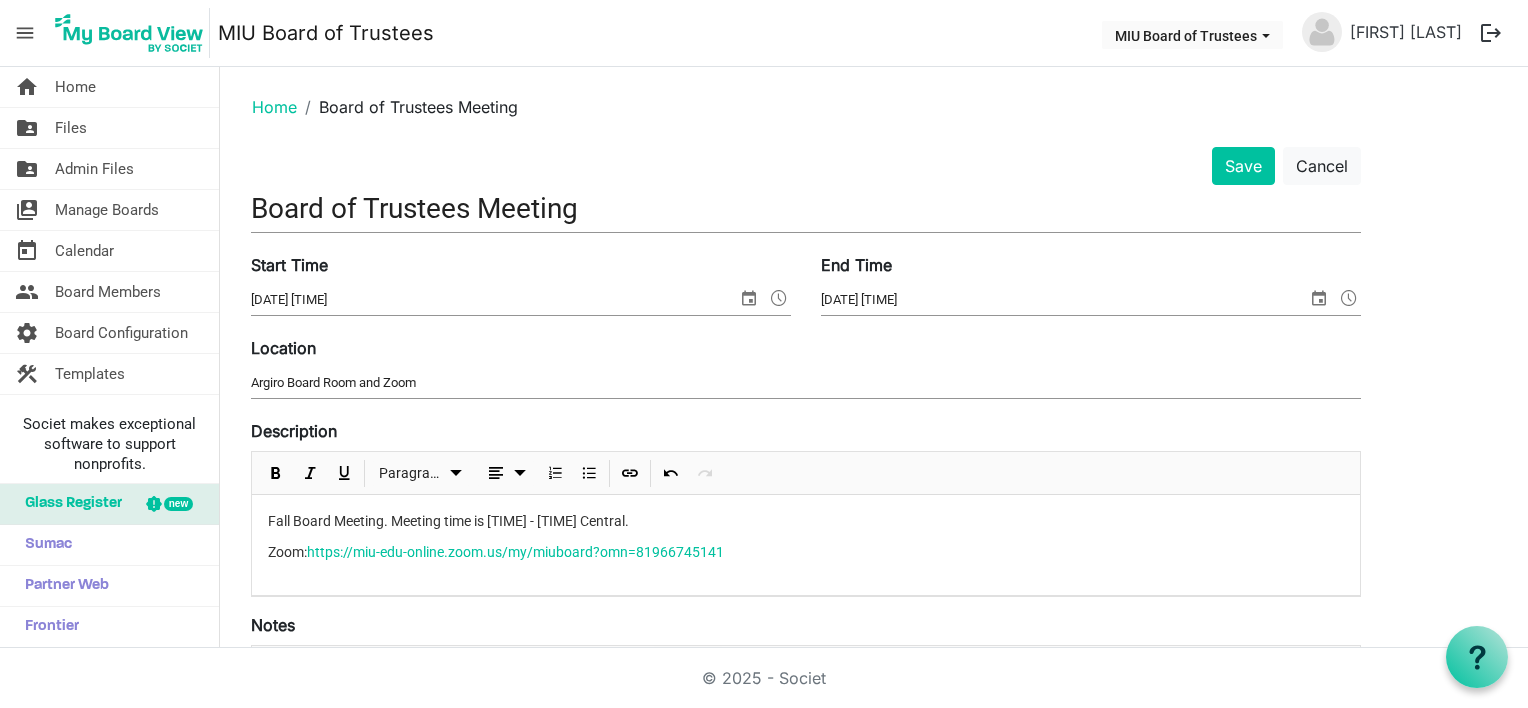click on "Fall Board Meeting. Meeting time is 10:00 AM - 4:00 PM Central." at bounding box center (806, 521) 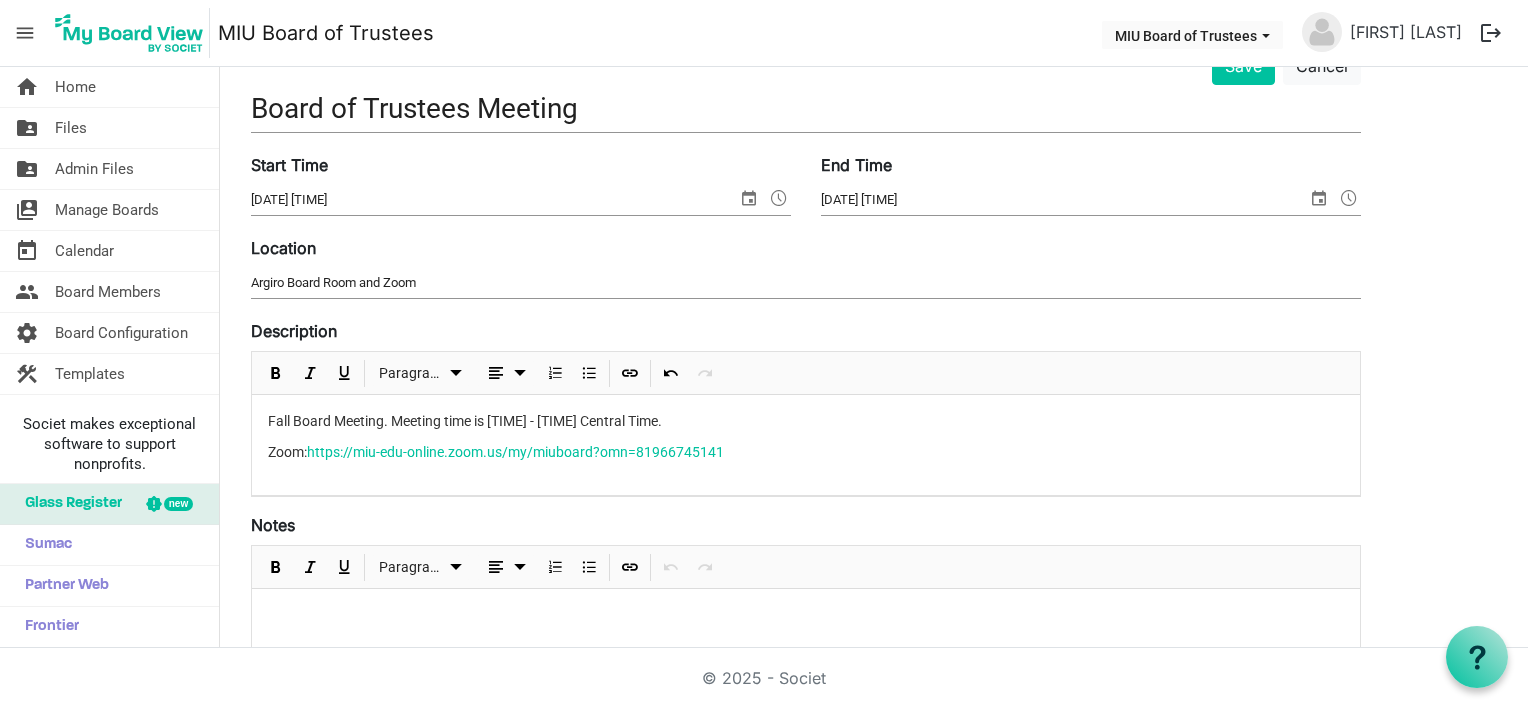 scroll, scrollTop: 0, scrollLeft: 0, axis: both 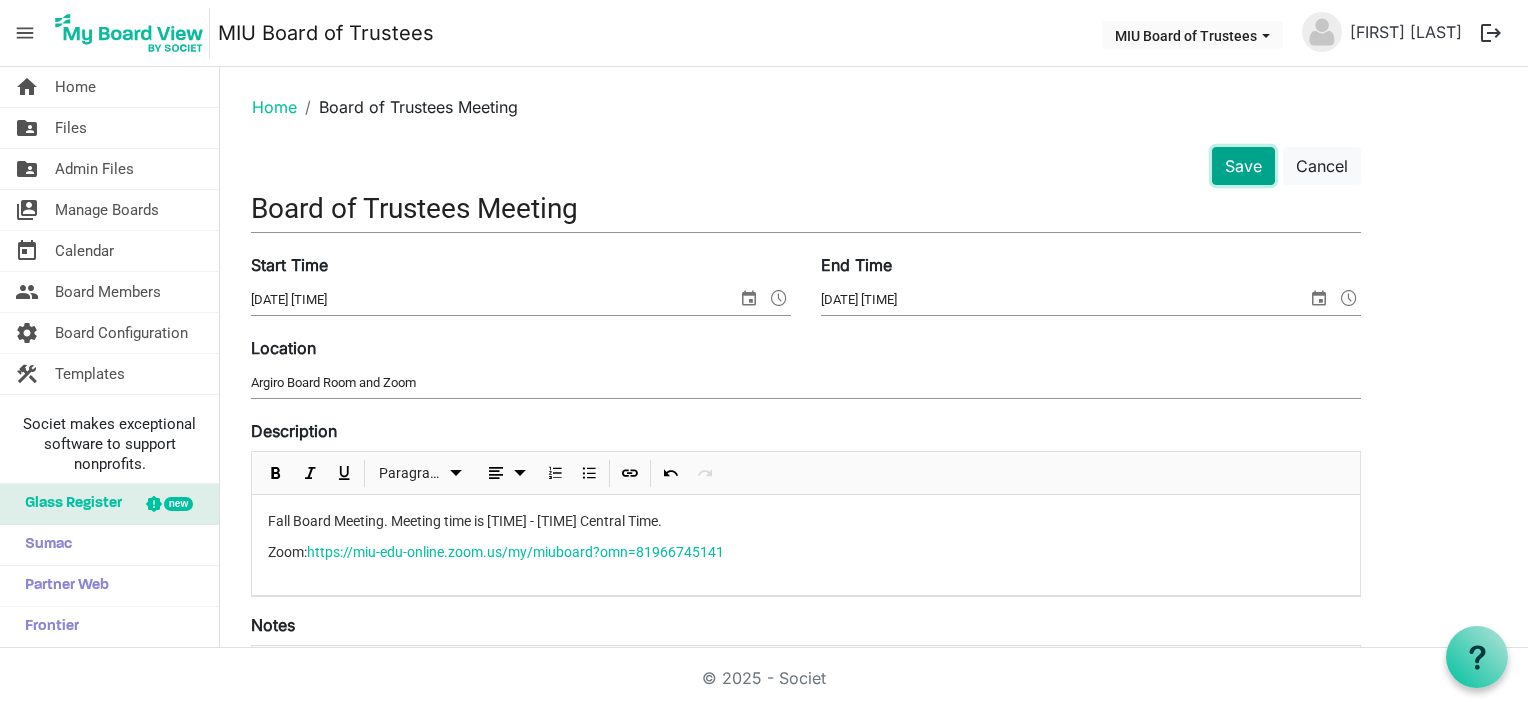 click on "Save" at bounding box center (1243, 166) 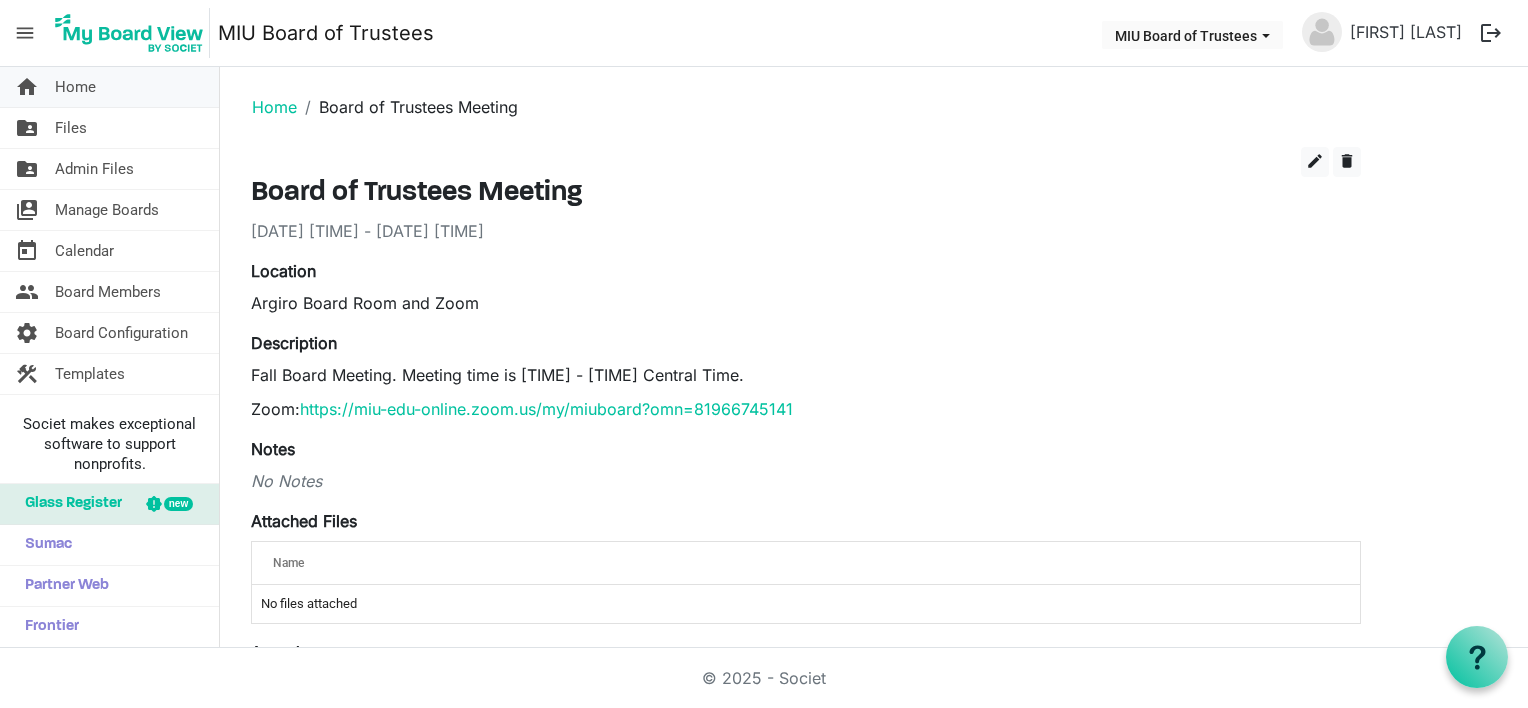 click on "Home" at bounding box center [75, 87] 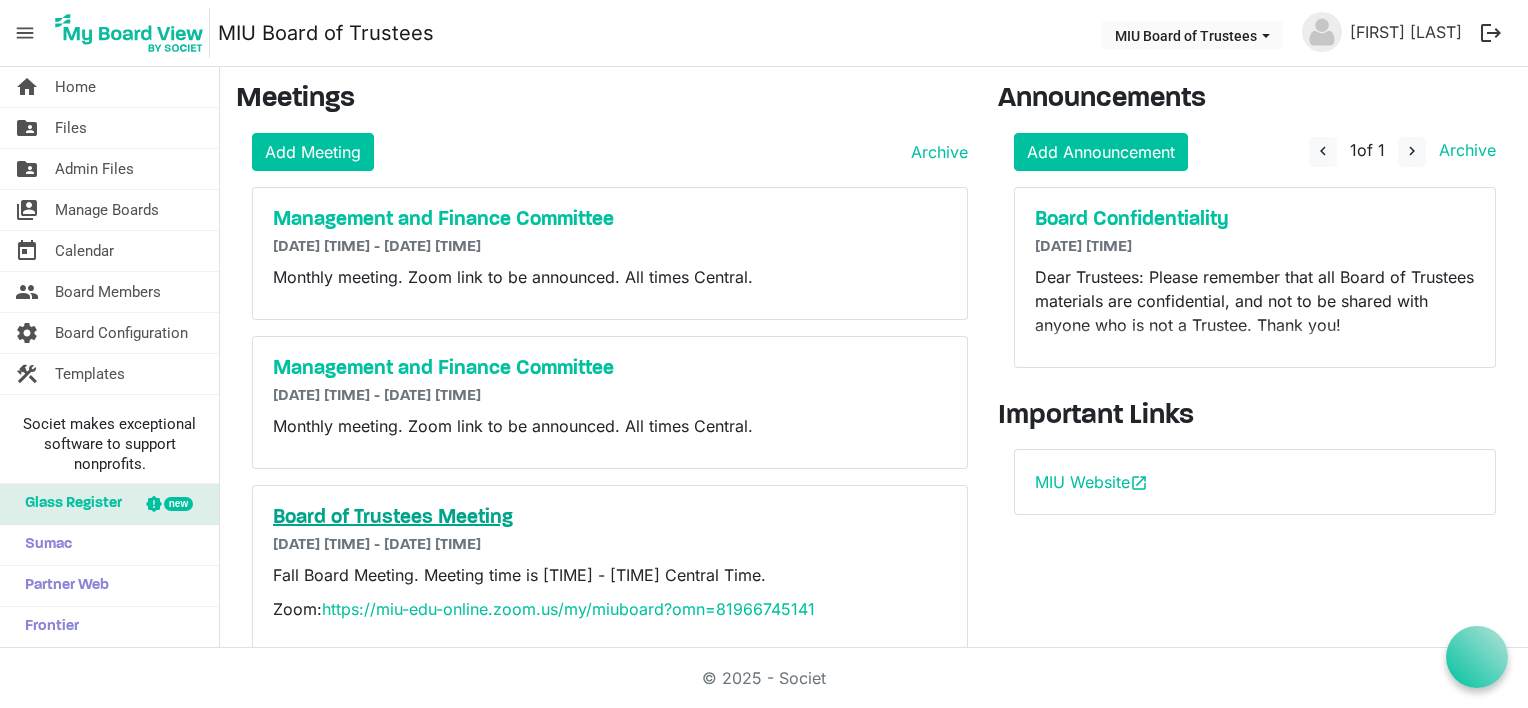 scroll, scrollTop: 0, scrollLeft: 0, axis: both 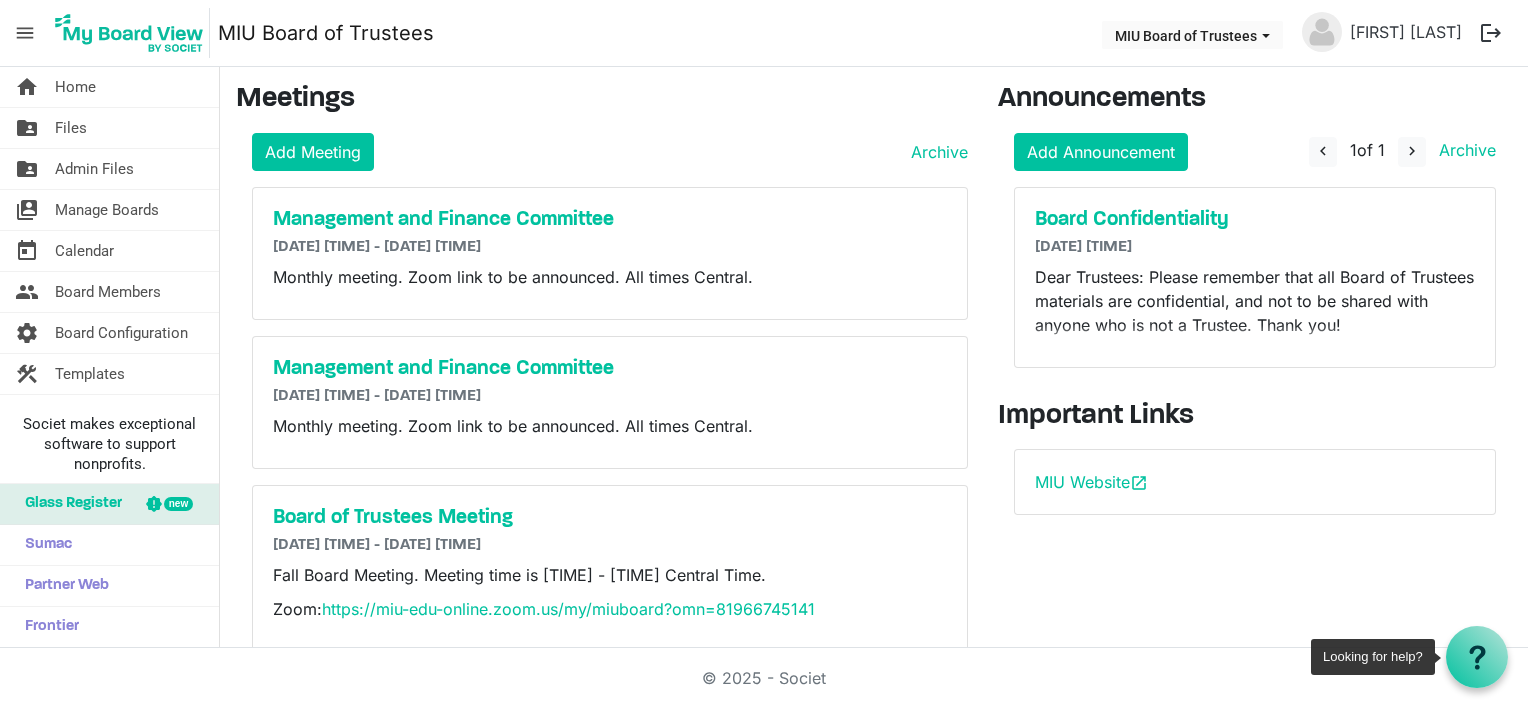 click 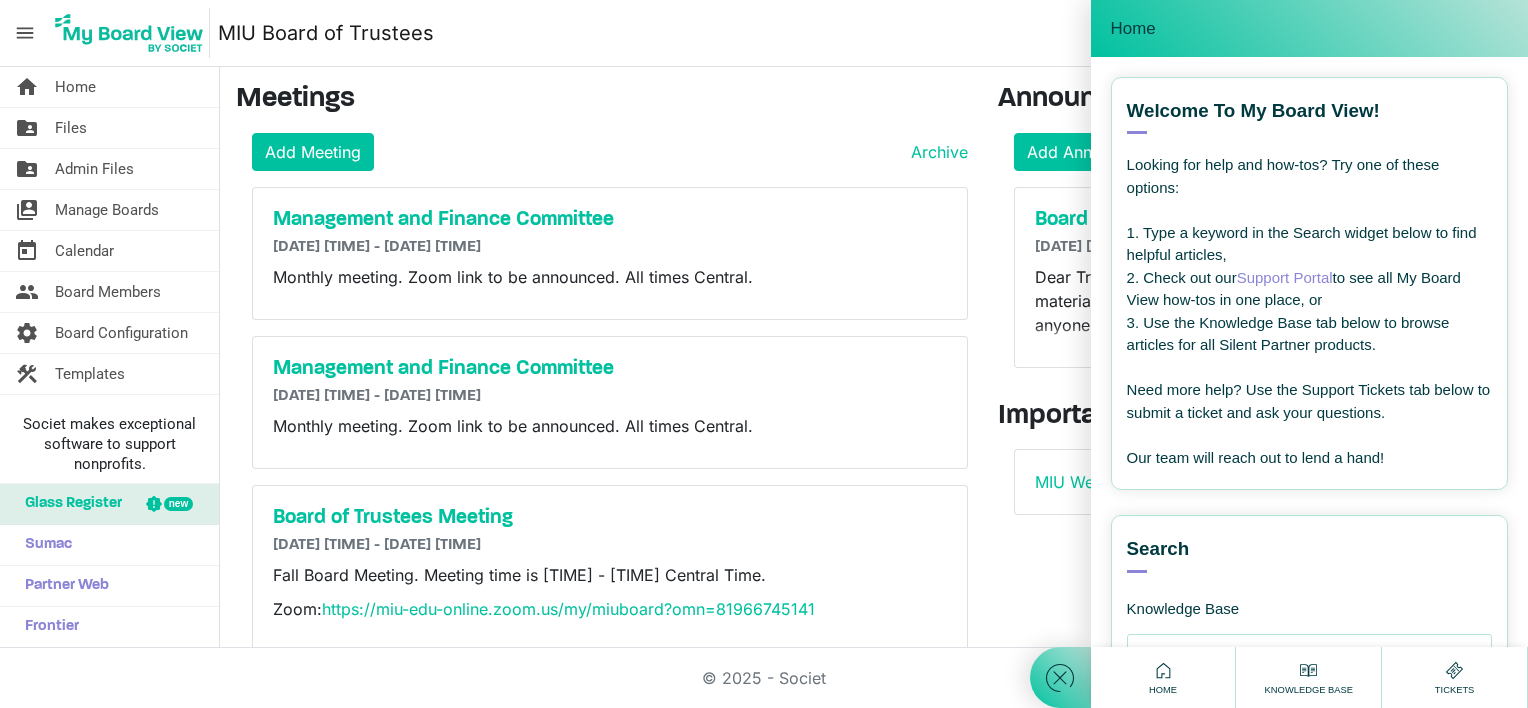 click 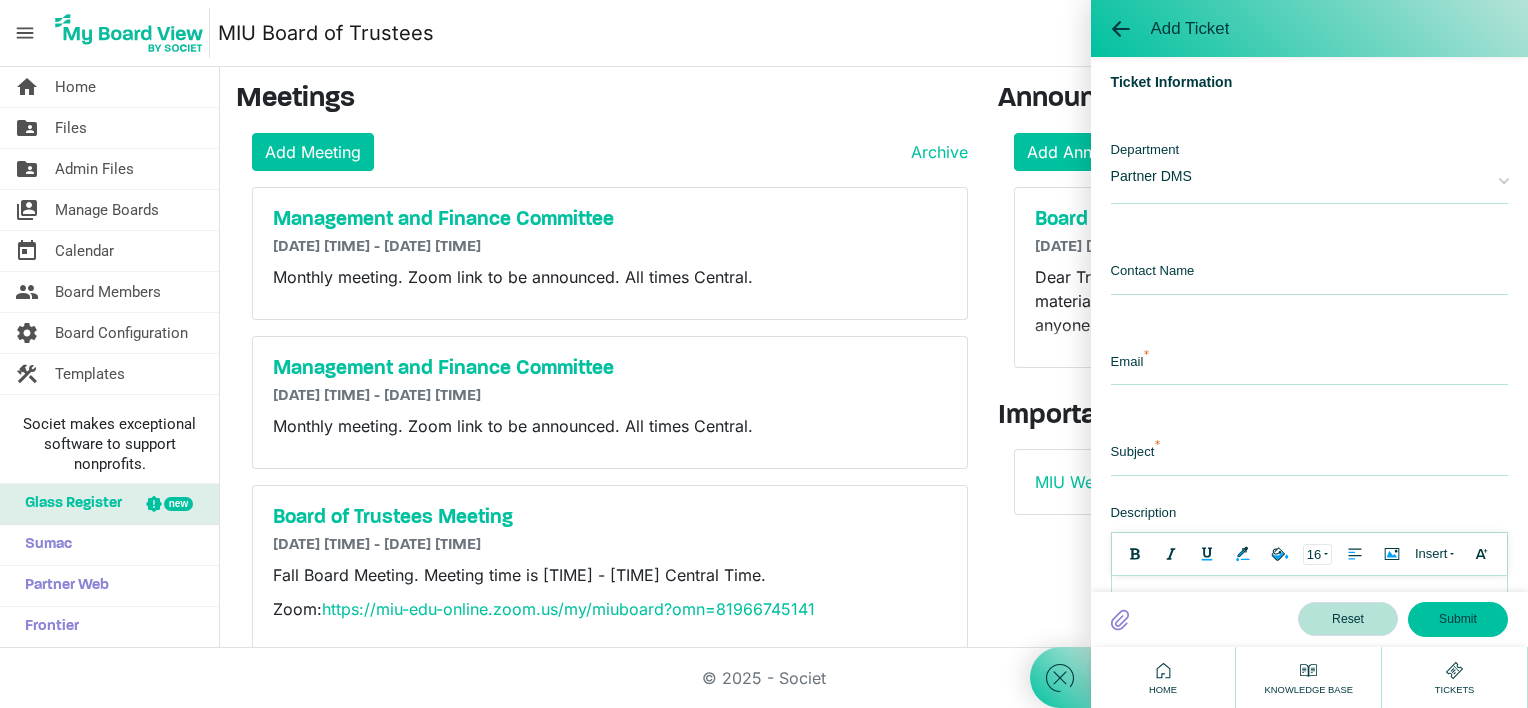 scroll, scrollTop: 0, scrollLeft: 0, axis: both 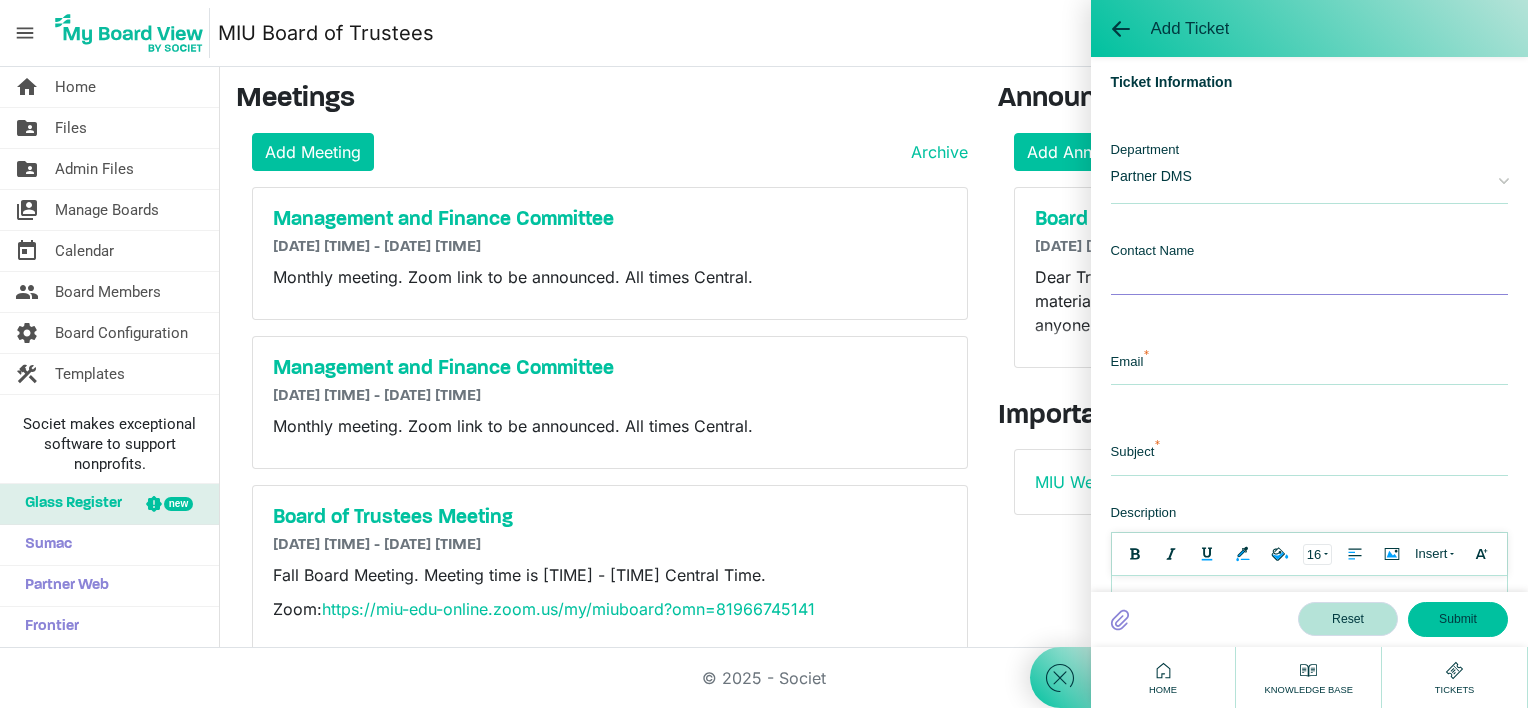 click at bounding box center (1309, 273) 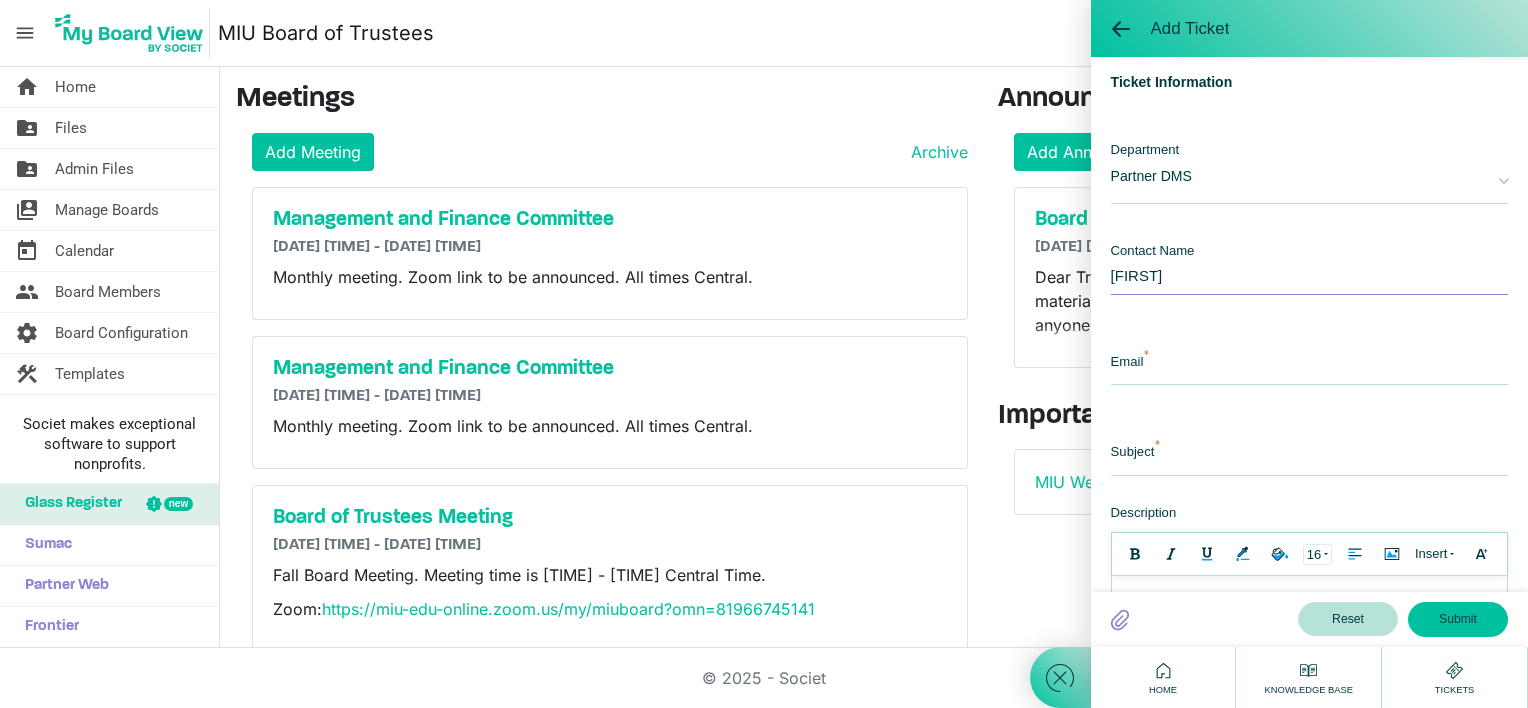 type on "[FIRST]" 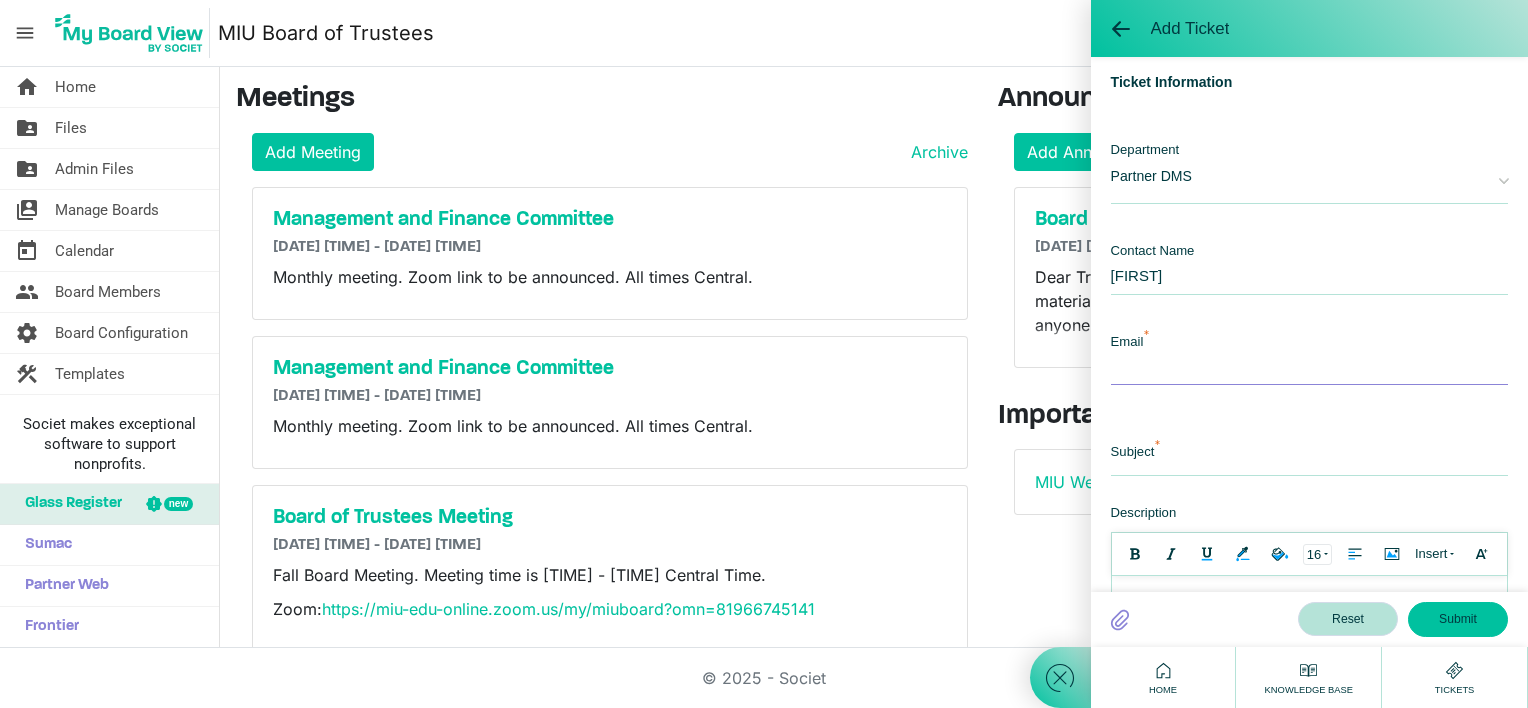 click at bounding box center [1309, 363] 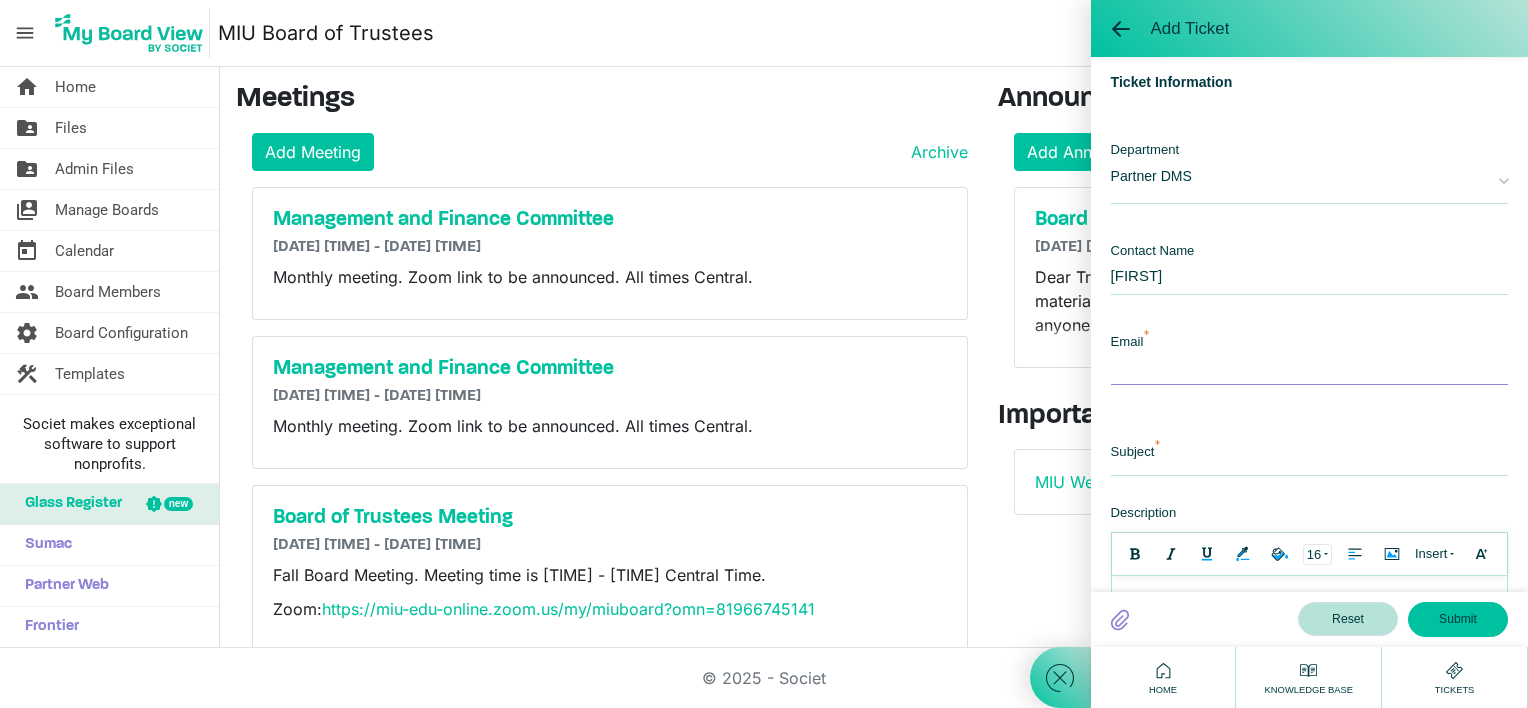 type on "[EMAIL]" 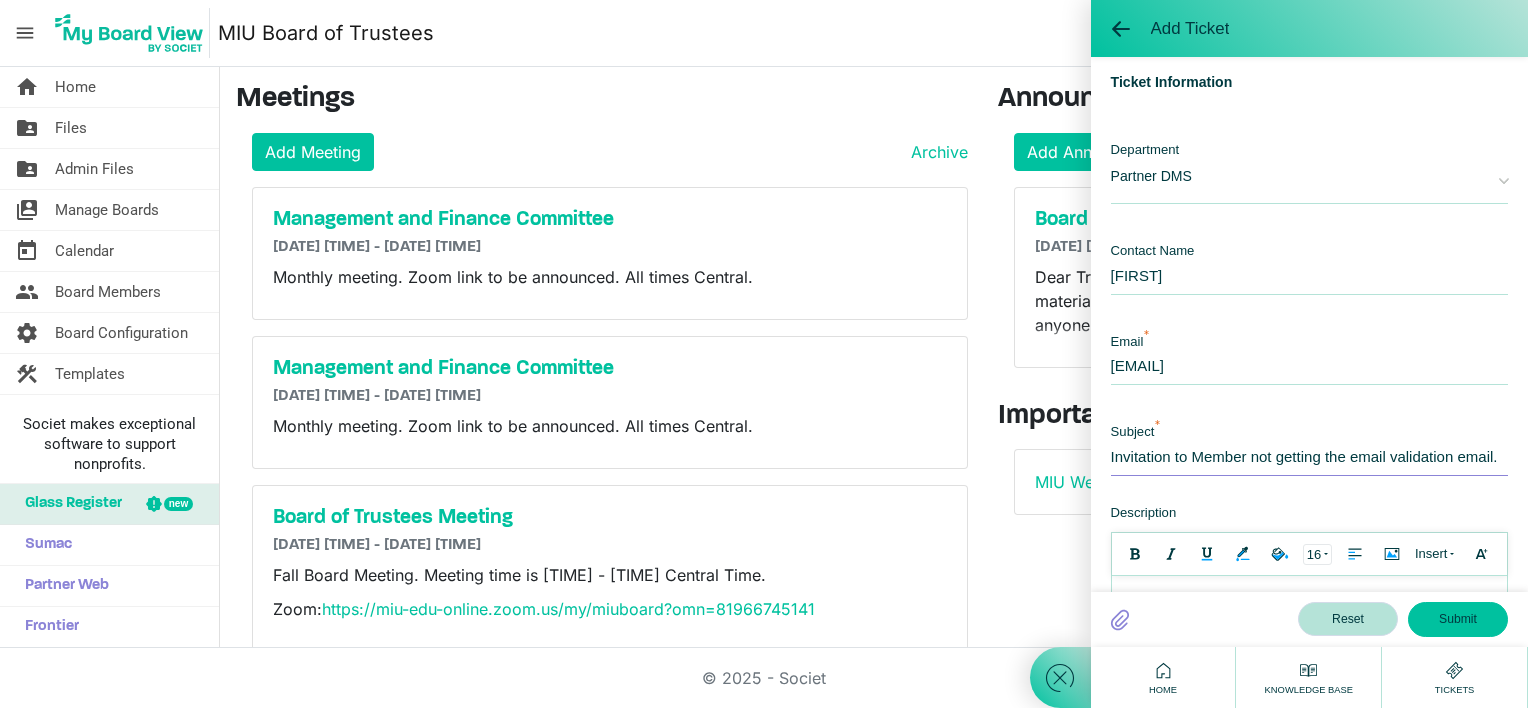 scroll, scrollTop: 0, scrollLeft: 4, axis: horizontal 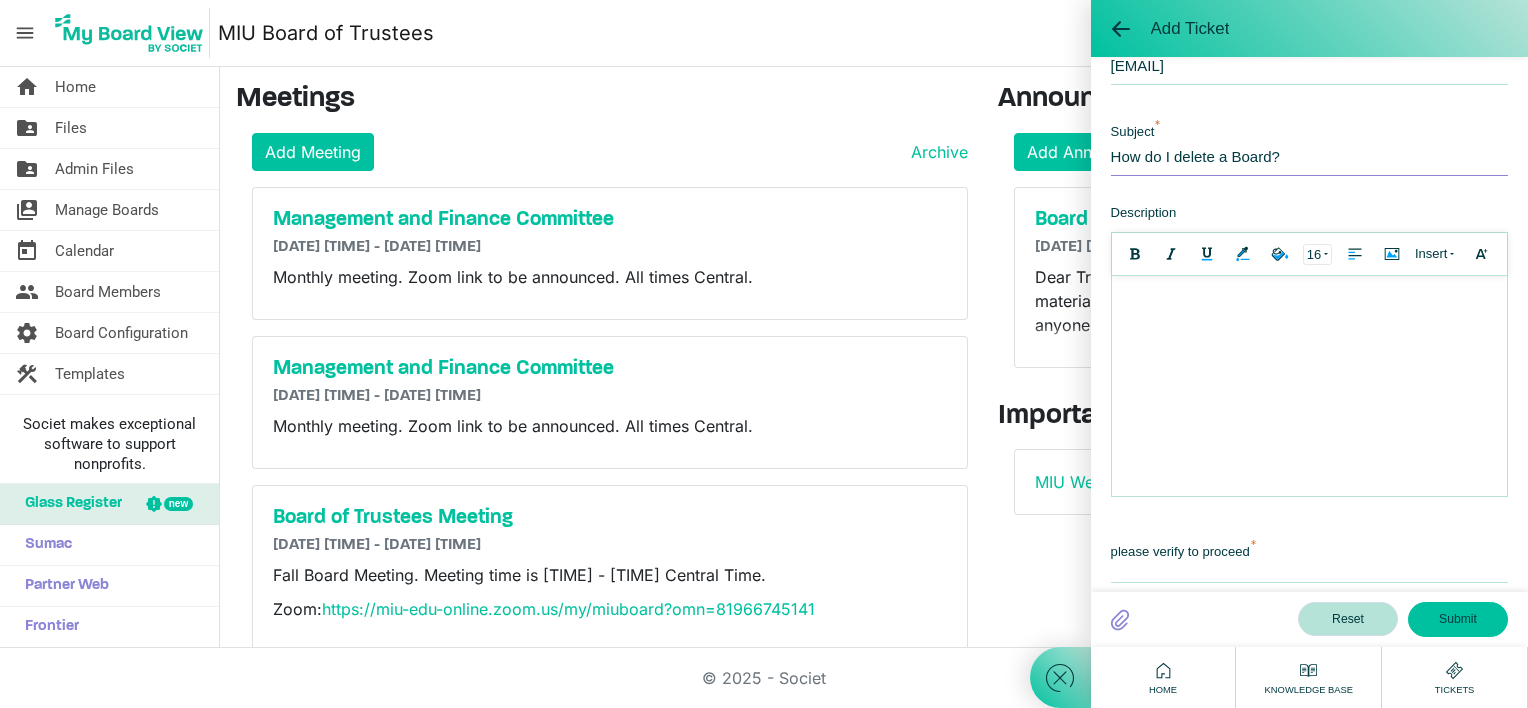 type on "How do I delete a Board?" 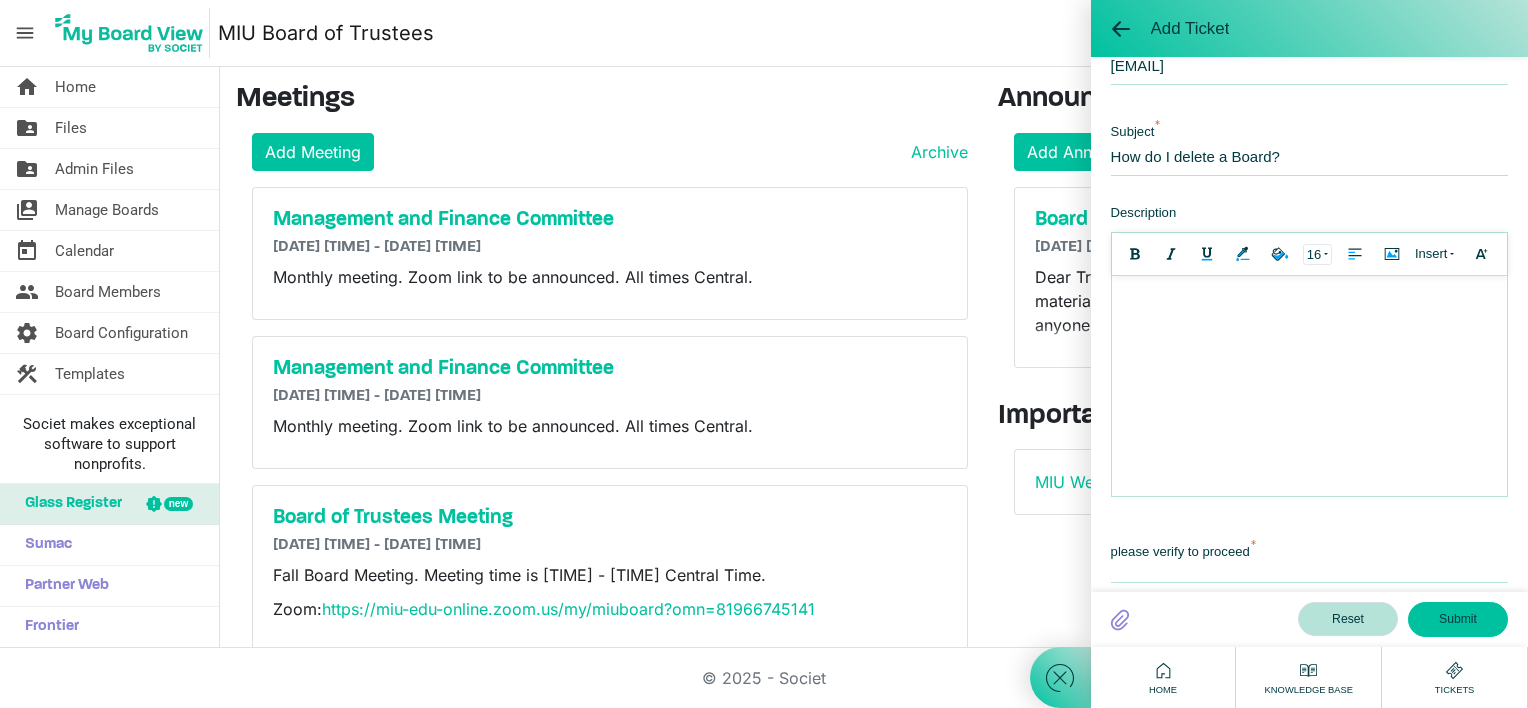 click at bounding box center [1308, 296] 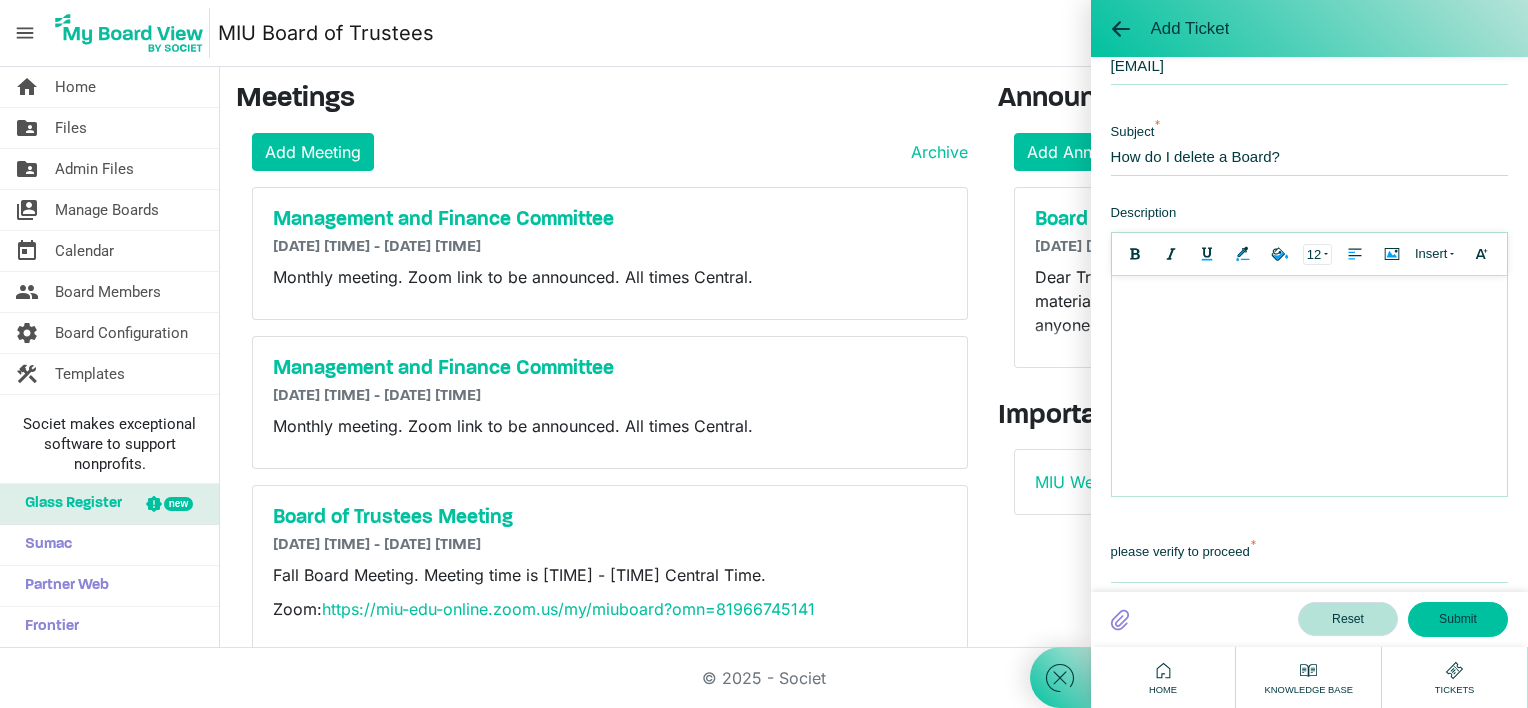 type 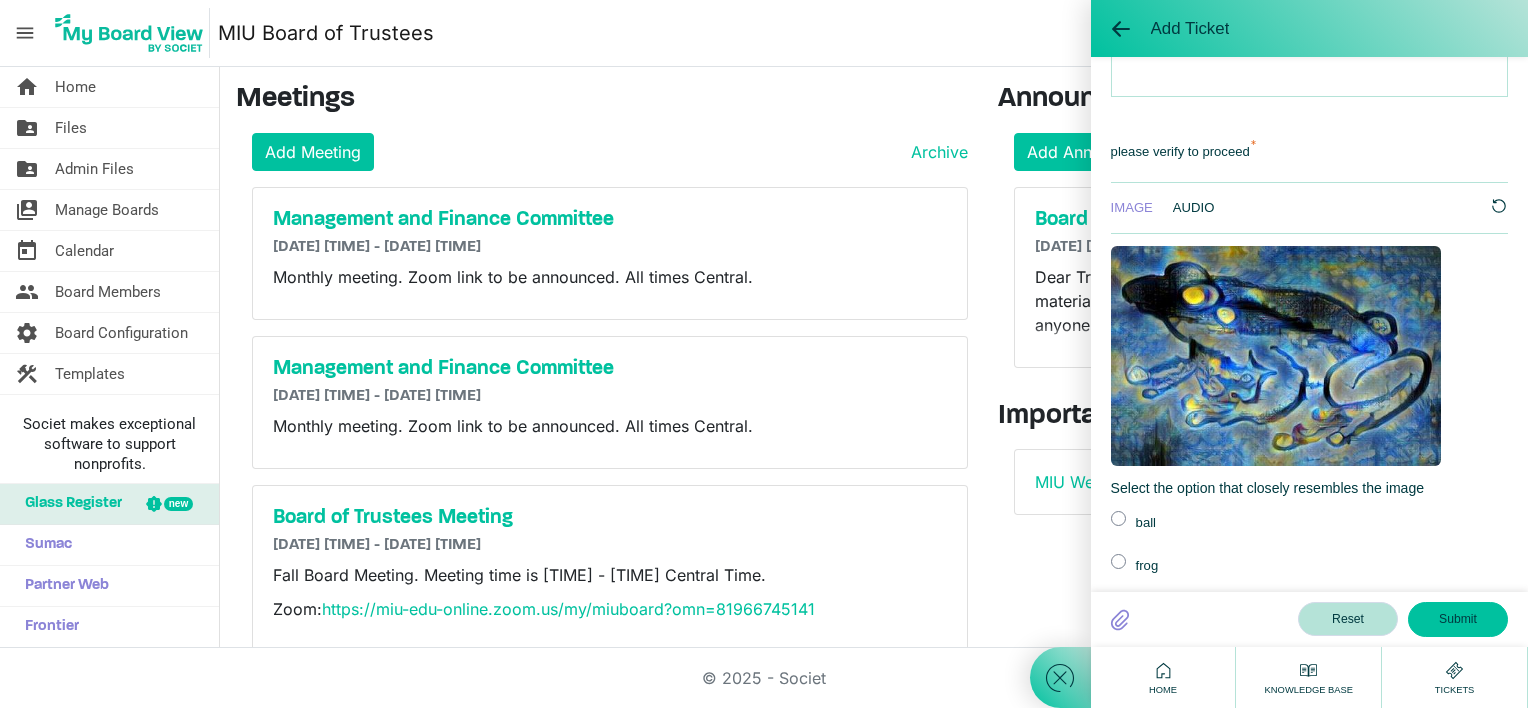scroll, scrollTop: 800, scrollLeft: 0, axis: vertical 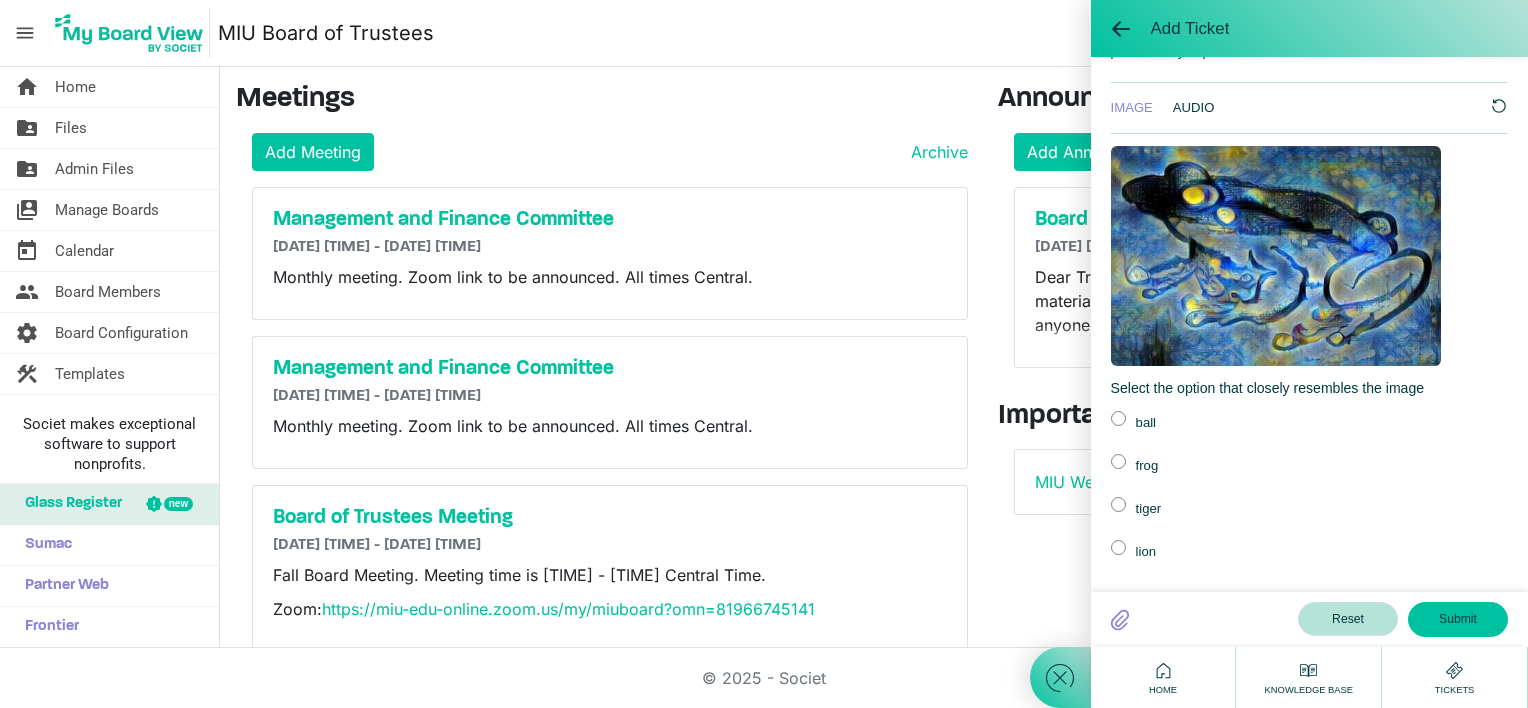 click at bounding box center (1118, 461) 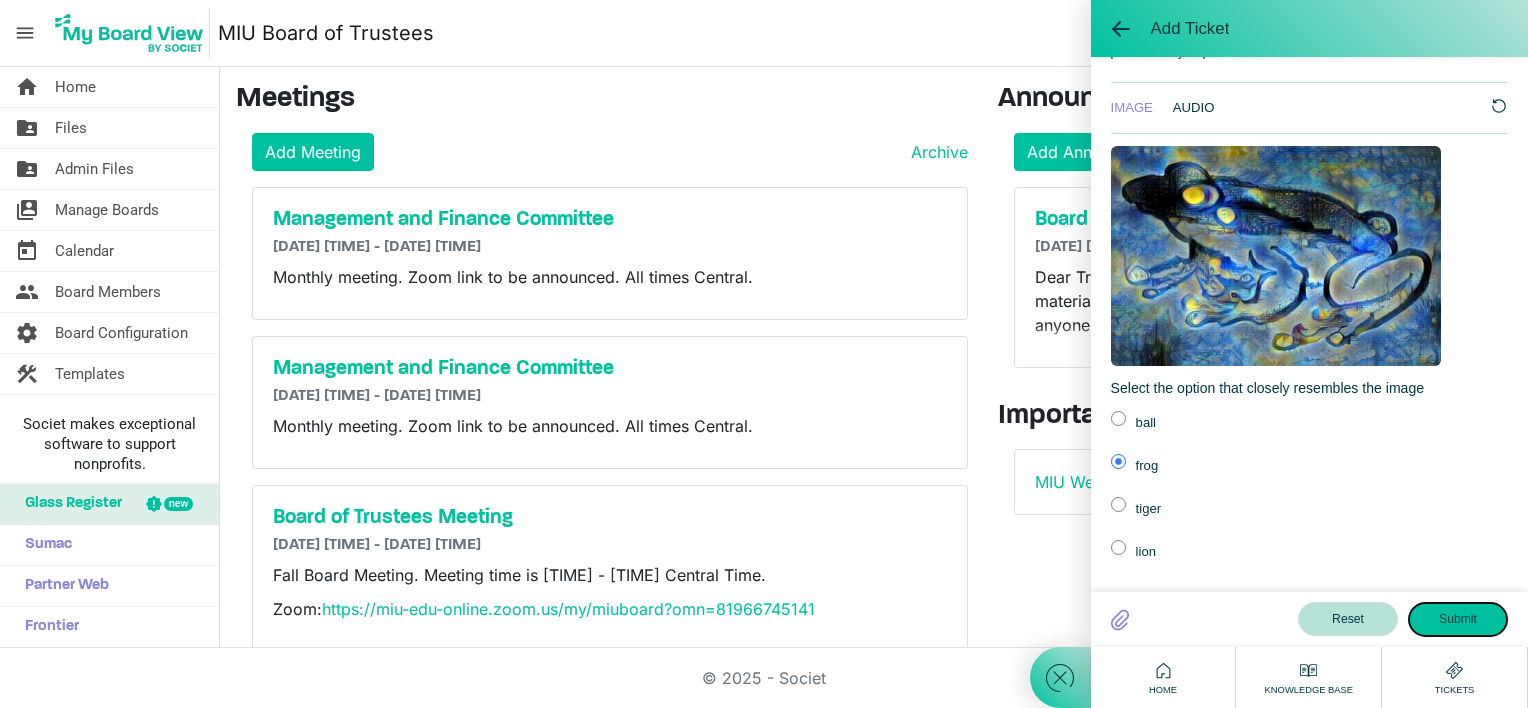 click on "Submit" at bounding box center (1458, 619) 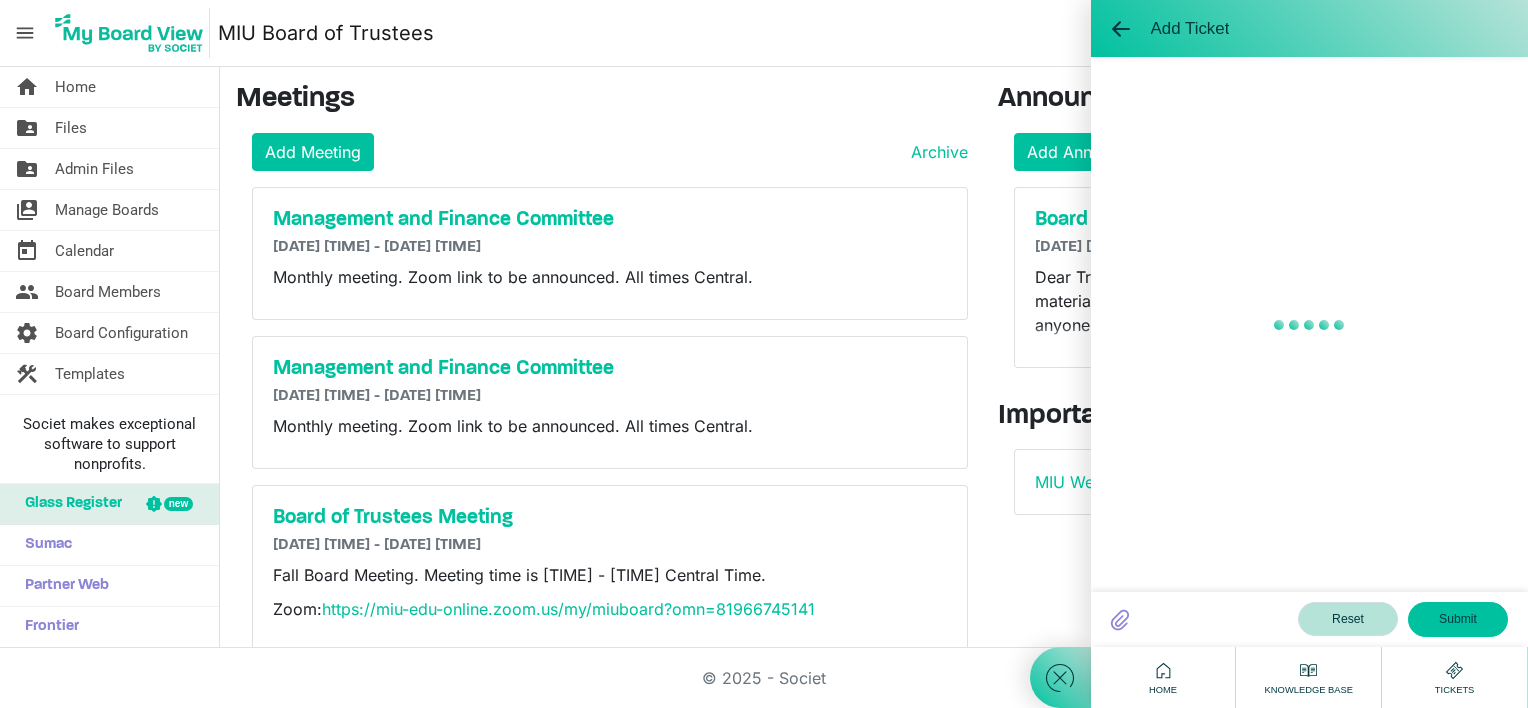 type 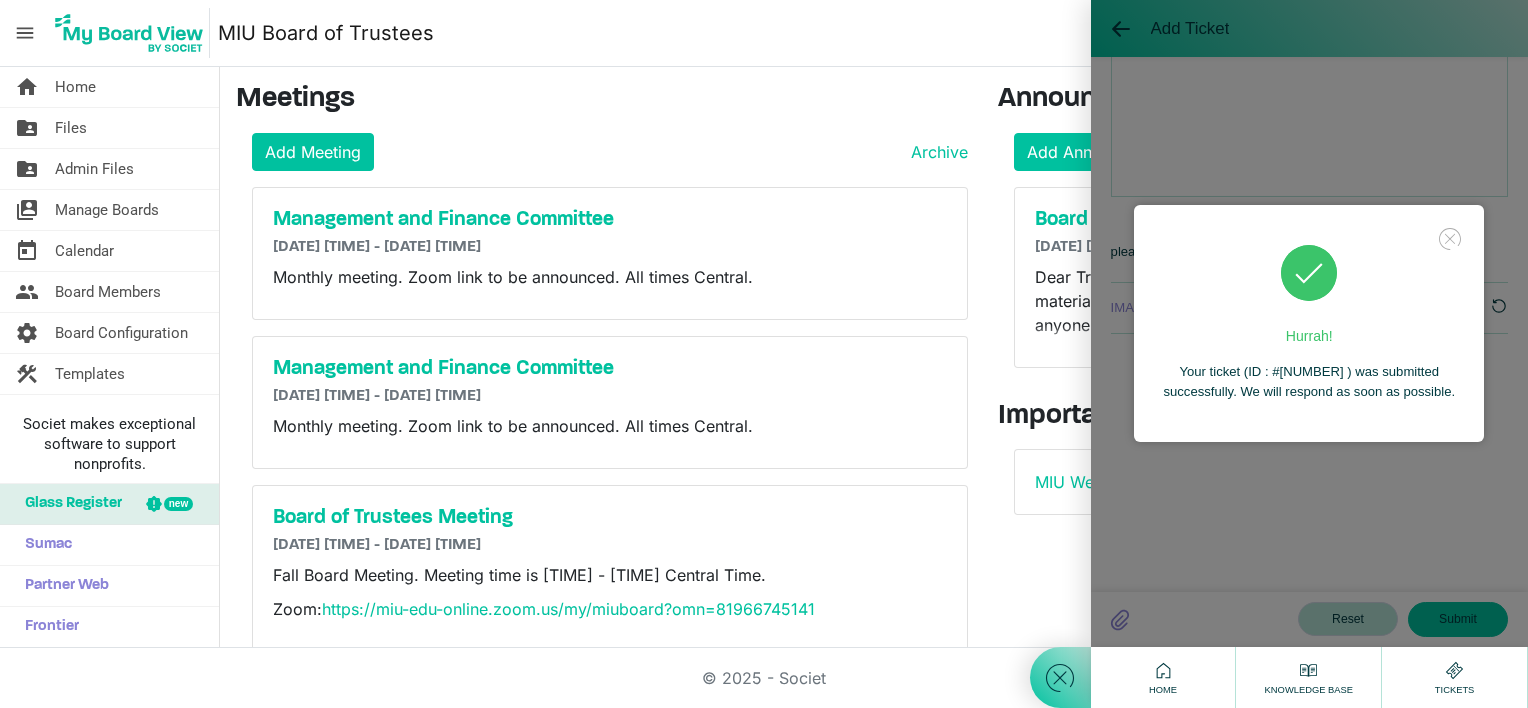 scroll, scrollTop: 800, scrollLeft: 0, axis: vertical 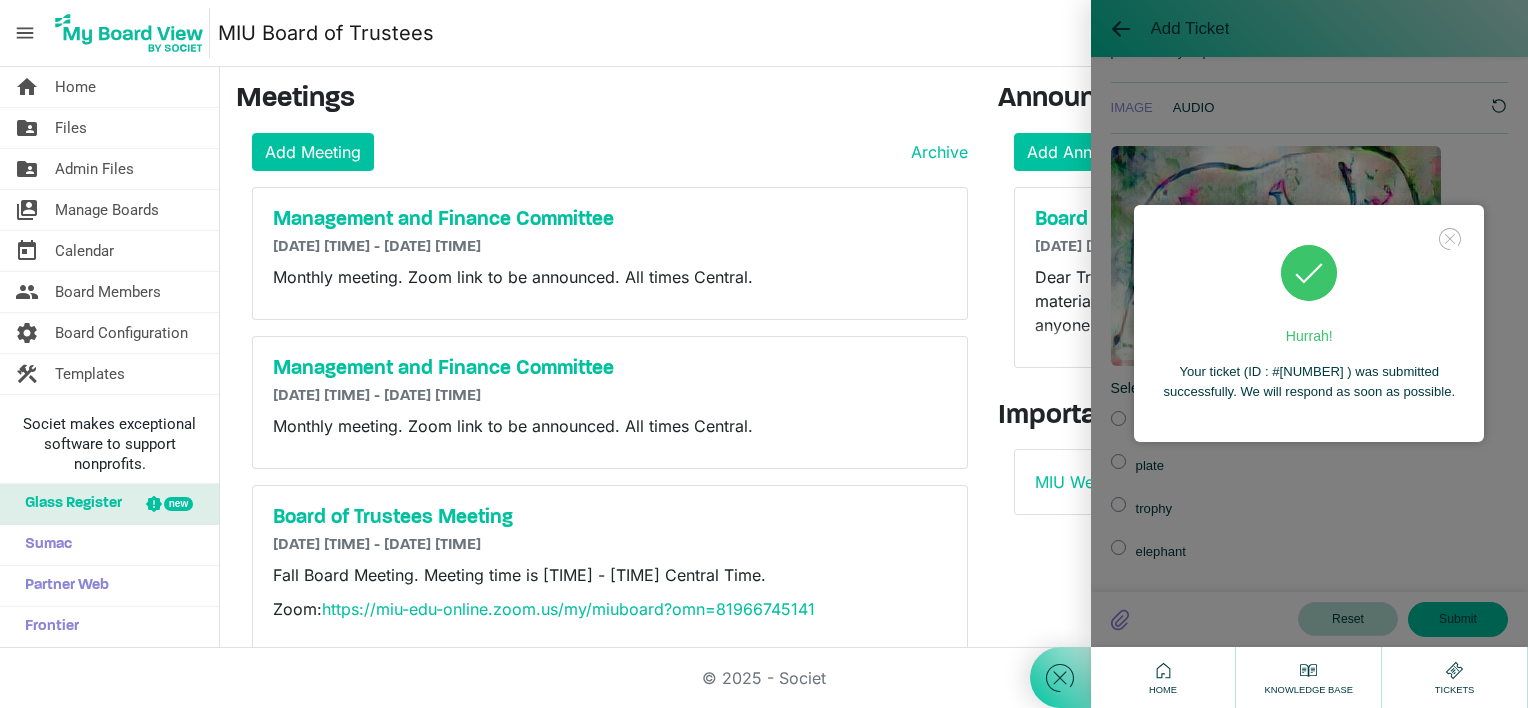 click 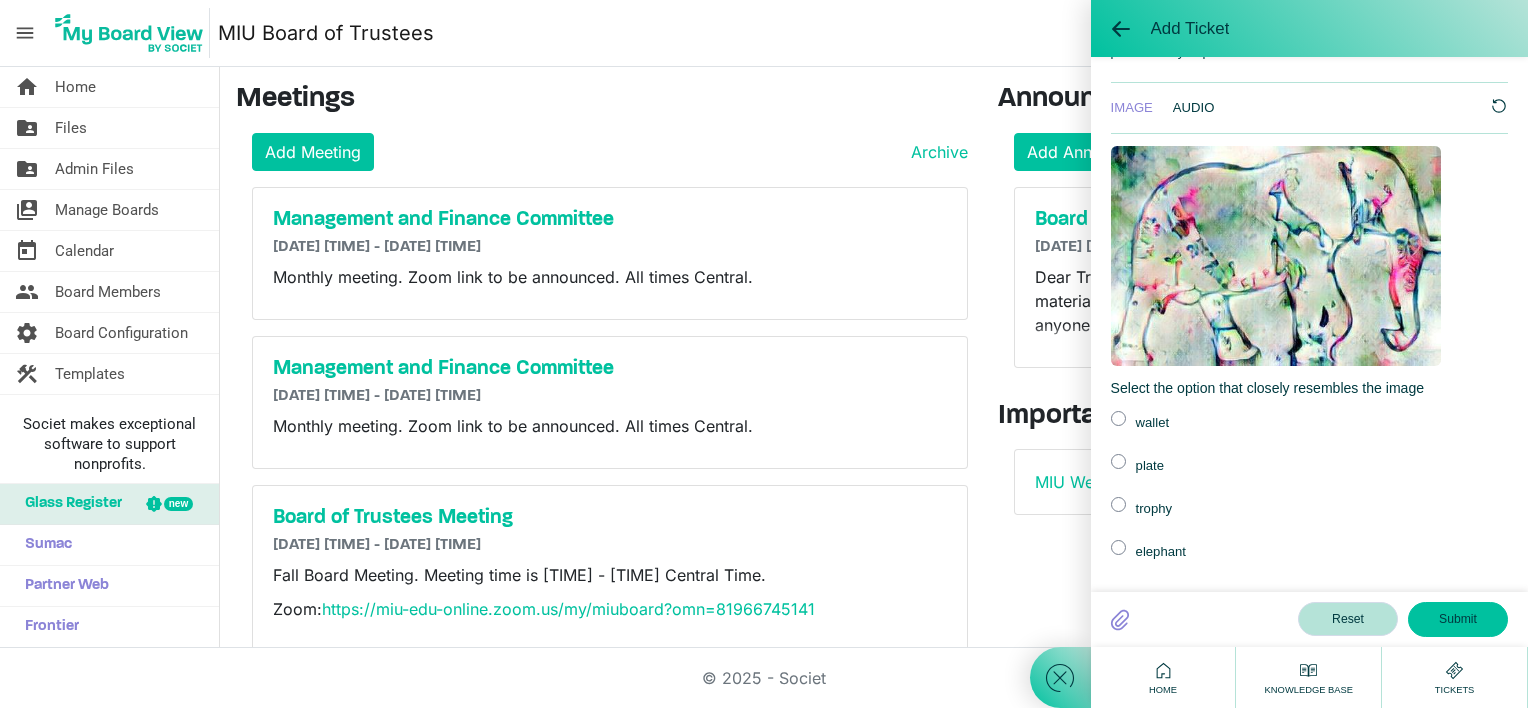 click on "menu
MIU Board of Trustees
MIU Board of Trustees
[FIRST] [LAST]
logout" at bounding box center [764, 33] 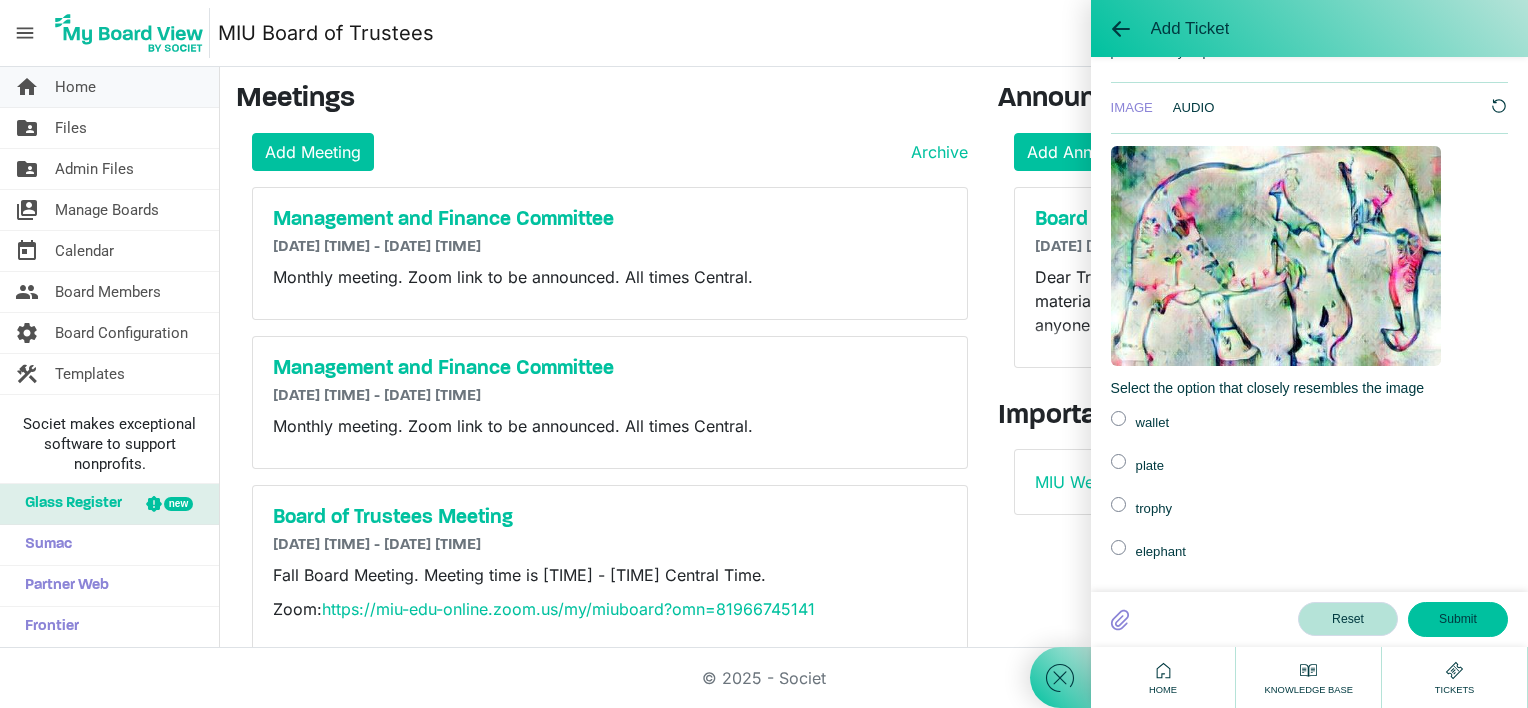 click on "Home" at bounding box center (75, 87) 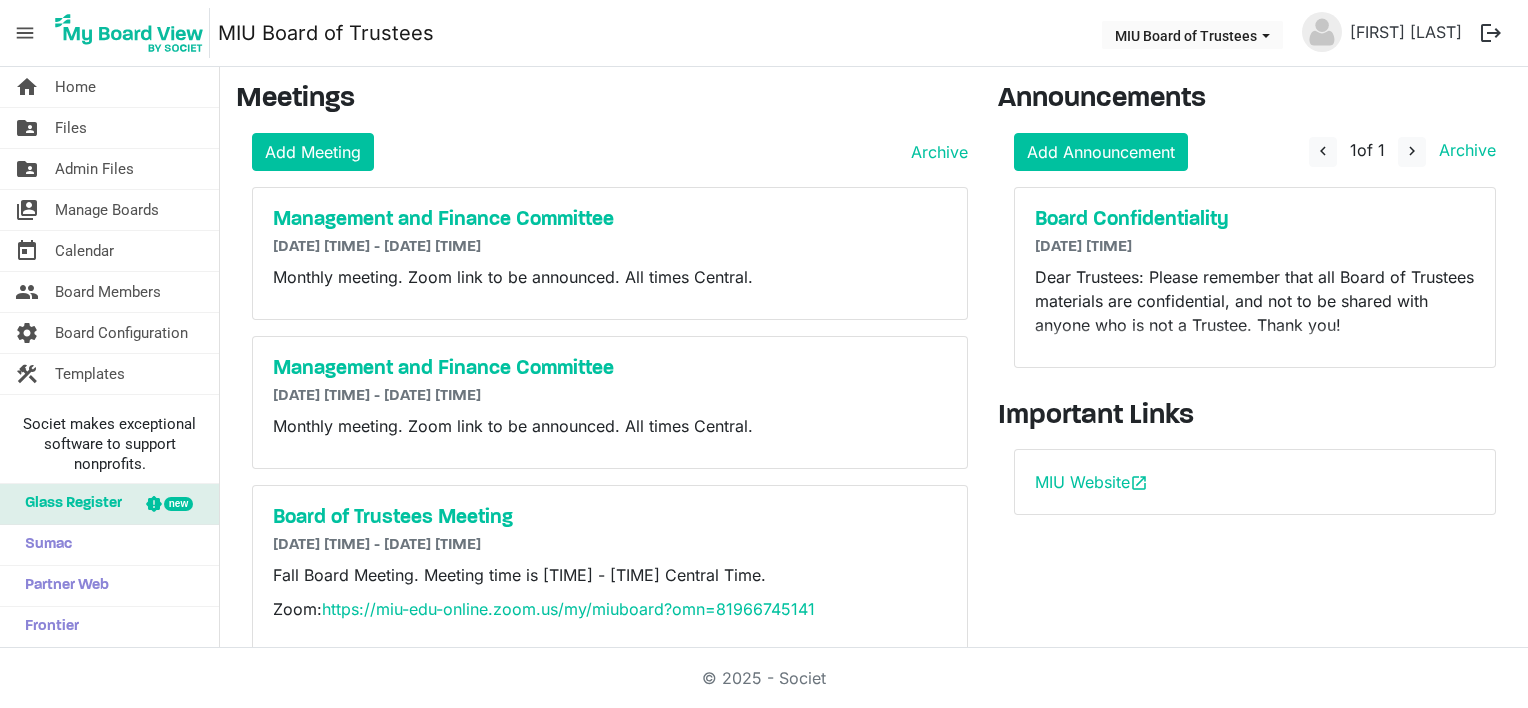 scroll, scrollTop: 0, scrollLeft: 0, axis: both 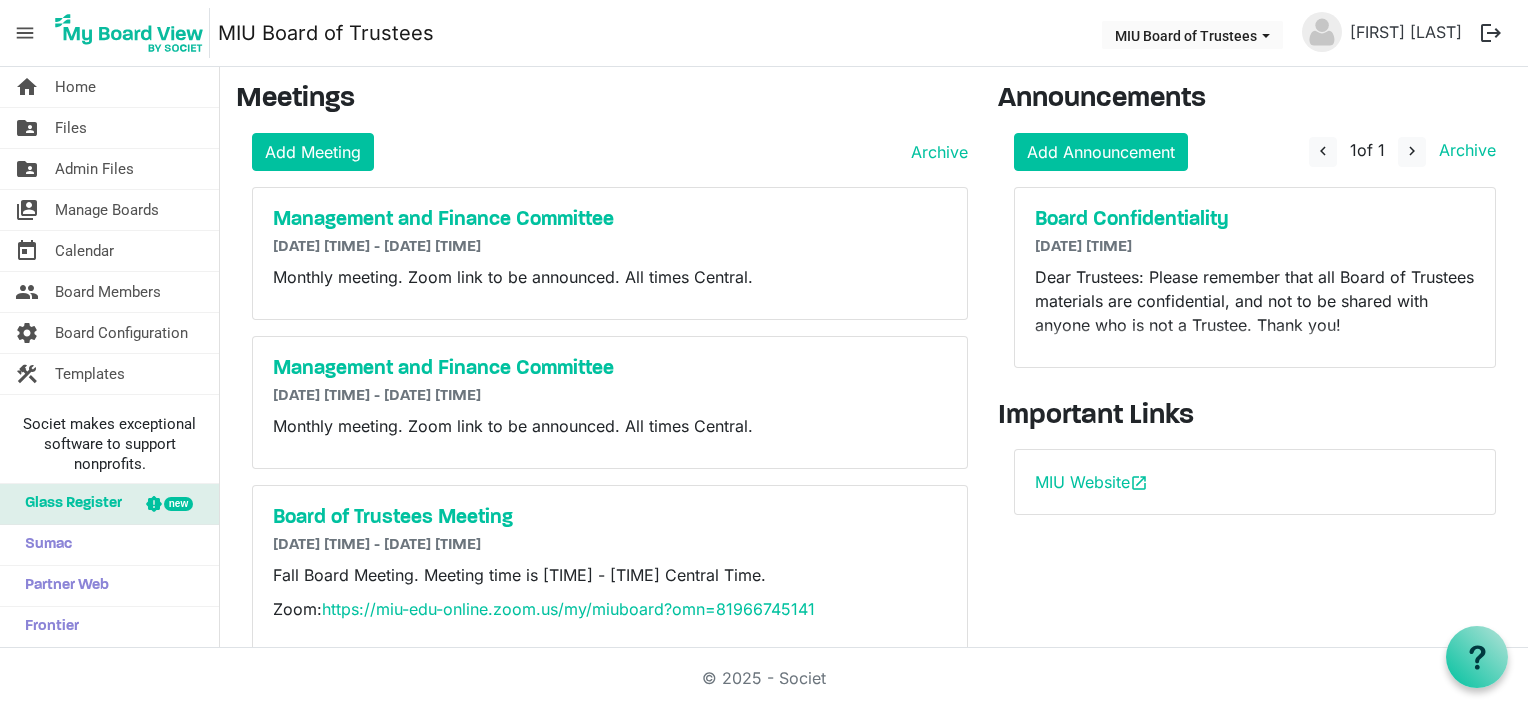 click on "logout" at bounding box center (1491, 33) 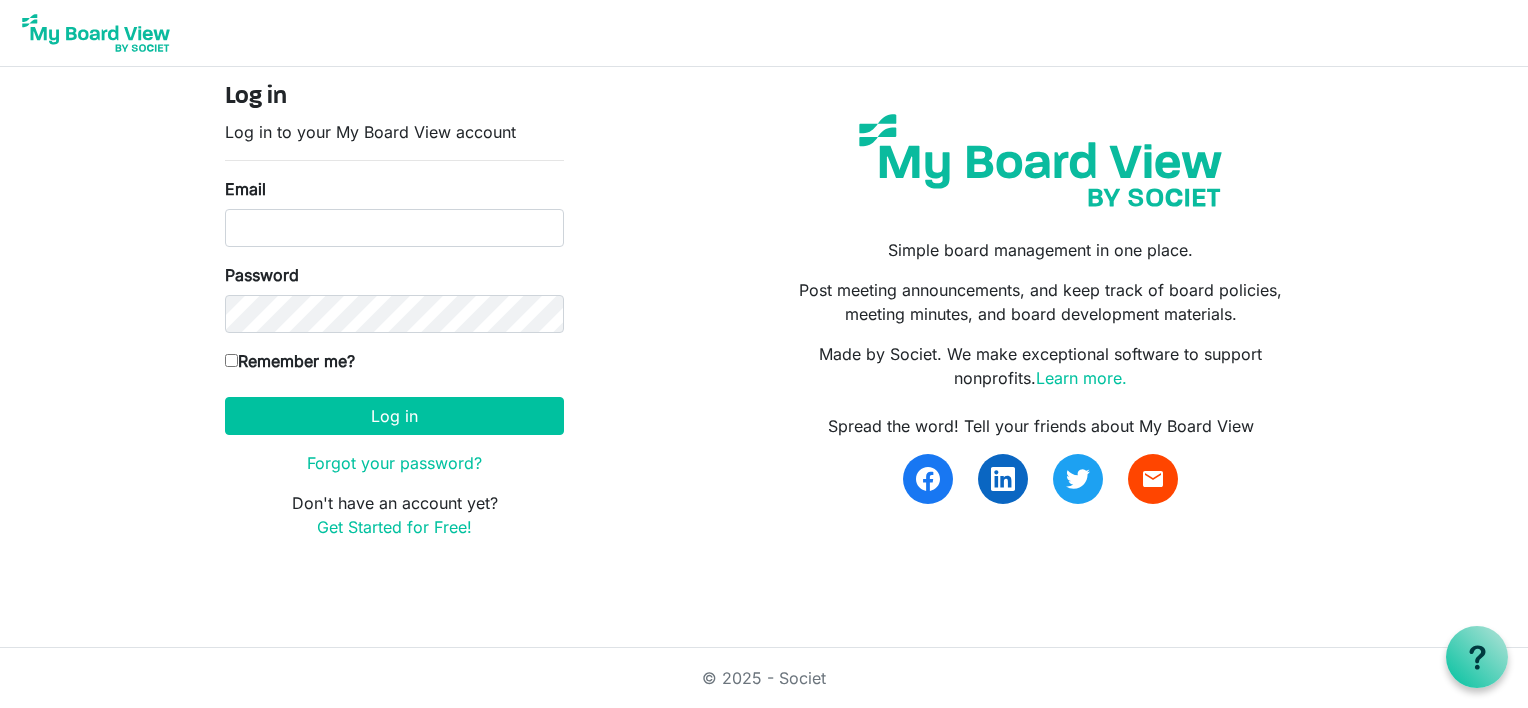 scroll, scrollTop: 0, scrollLeft: 0, axis: both 